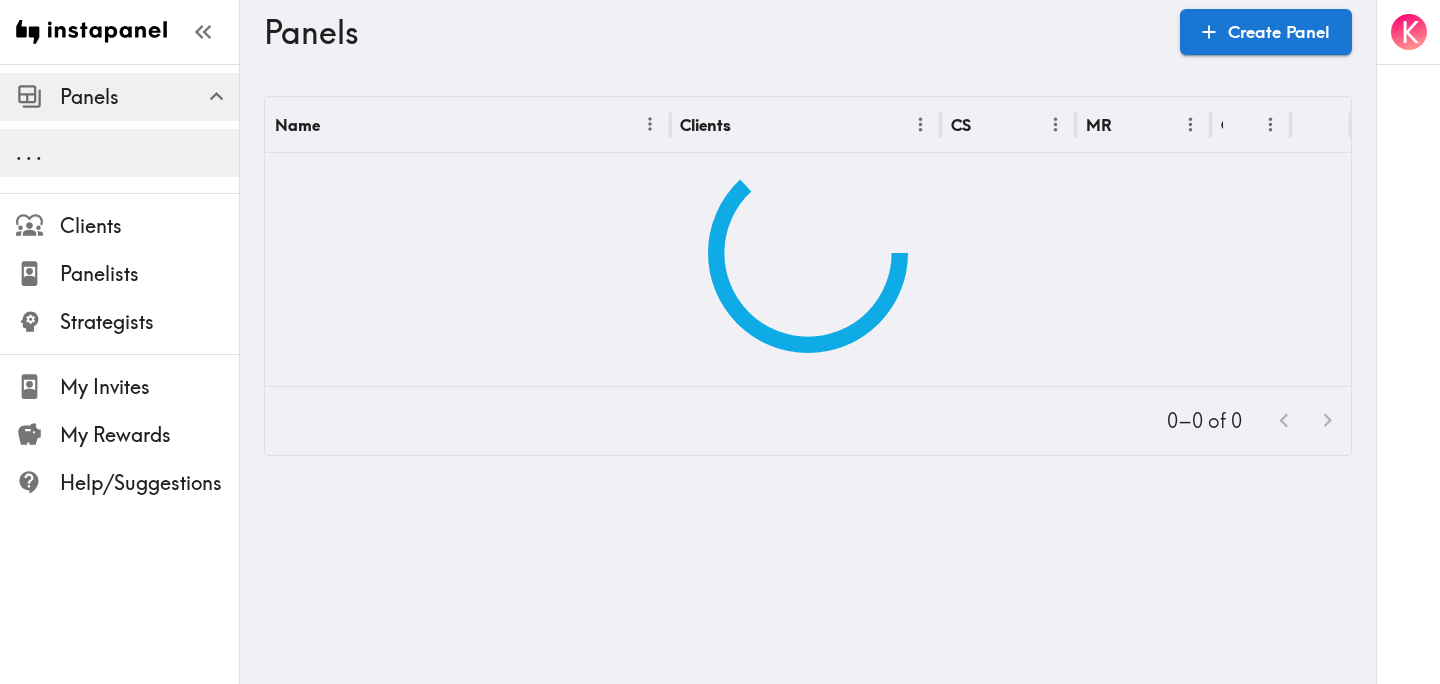 scroll, scrollTop: 0, scrollLeft: 0, axis: both 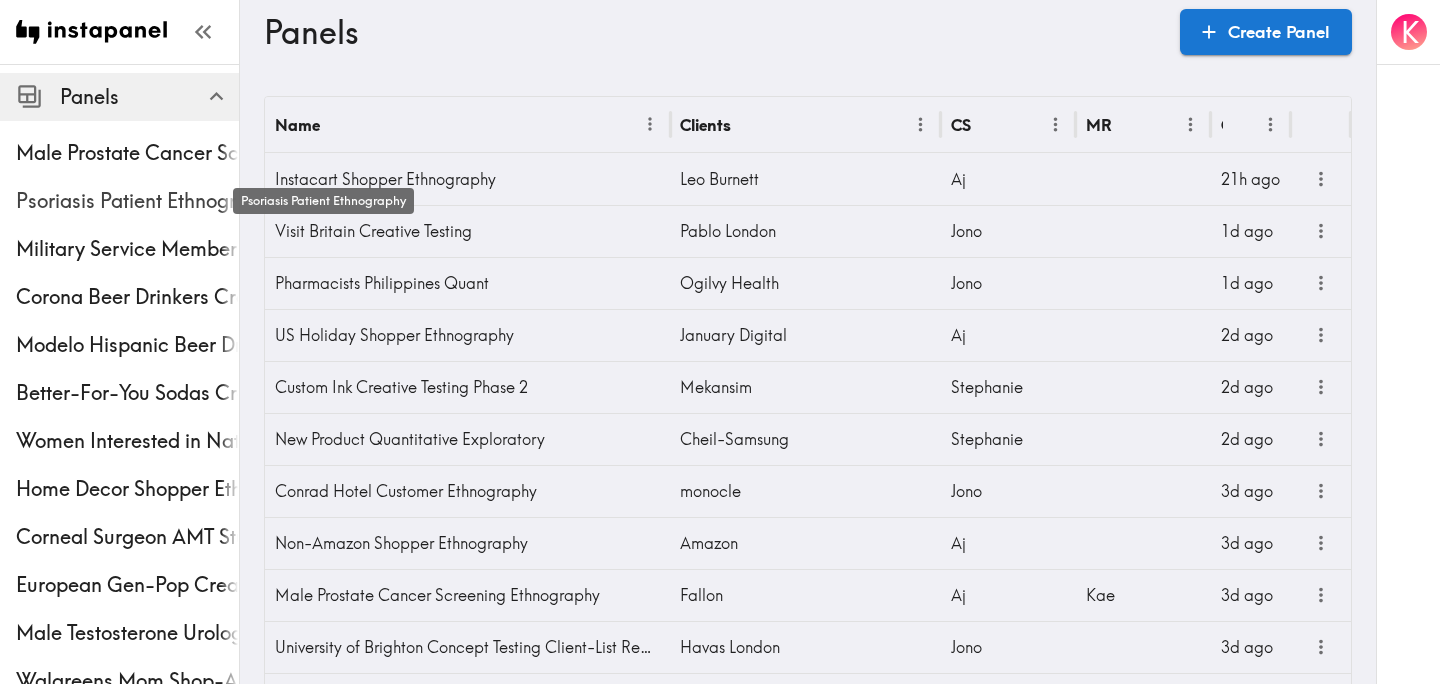 click on "Psoriasis Patient Ethnography" at bounding box center [127, 201] 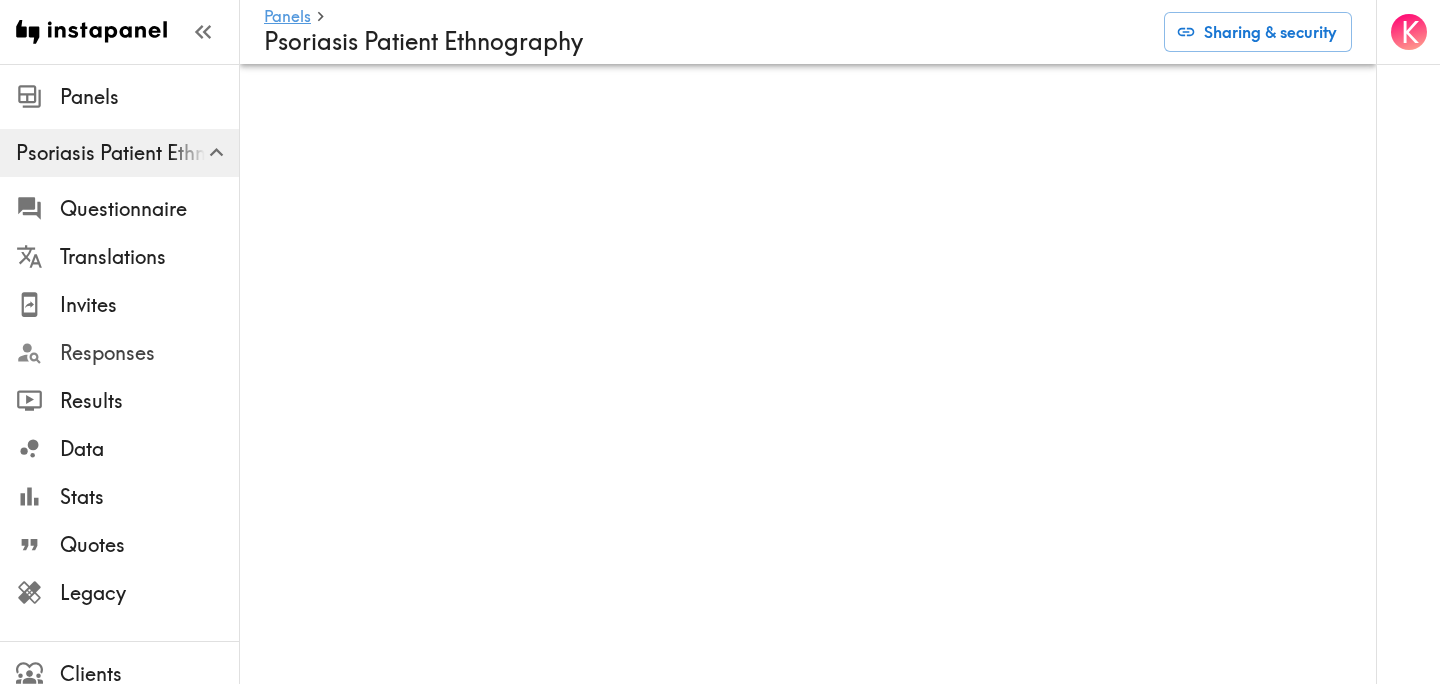 click on "Responses" at bounding box center (149, 353) 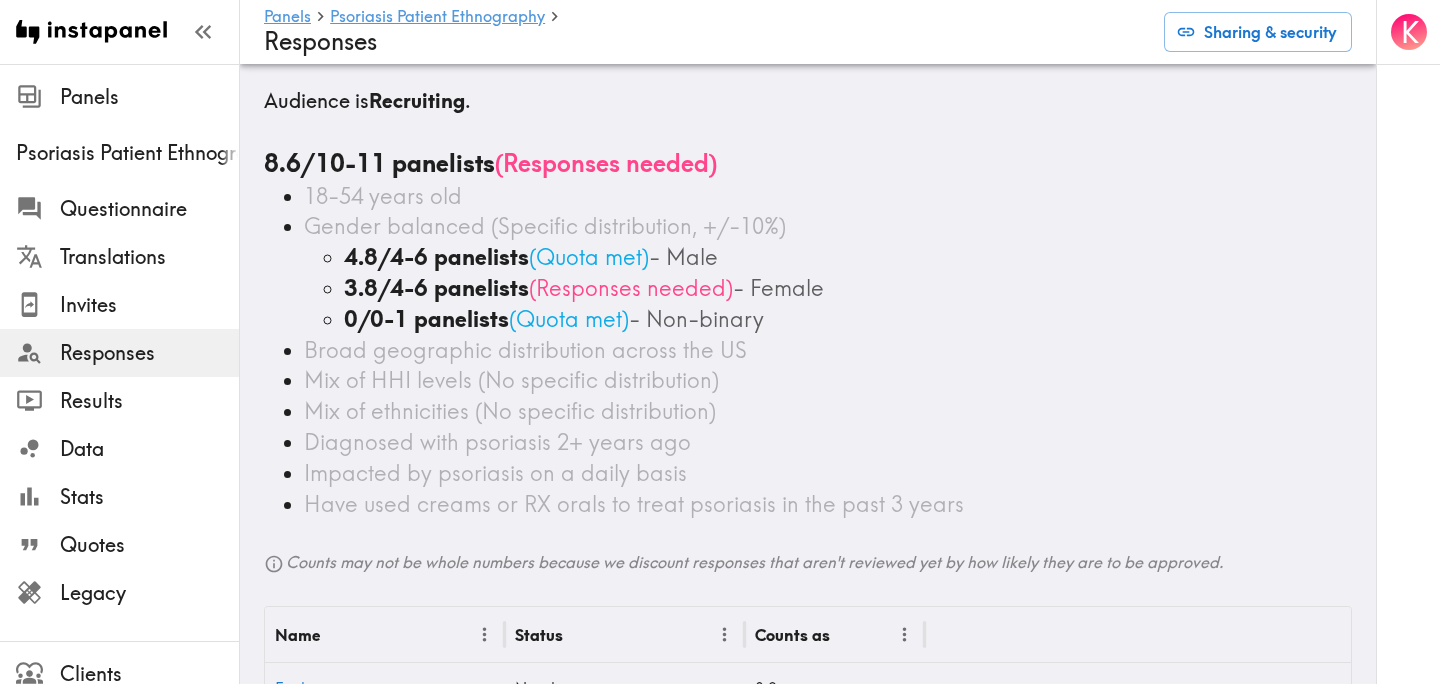 scroll, scrollTop: 1, scrollLeft: 0, axis: vertical 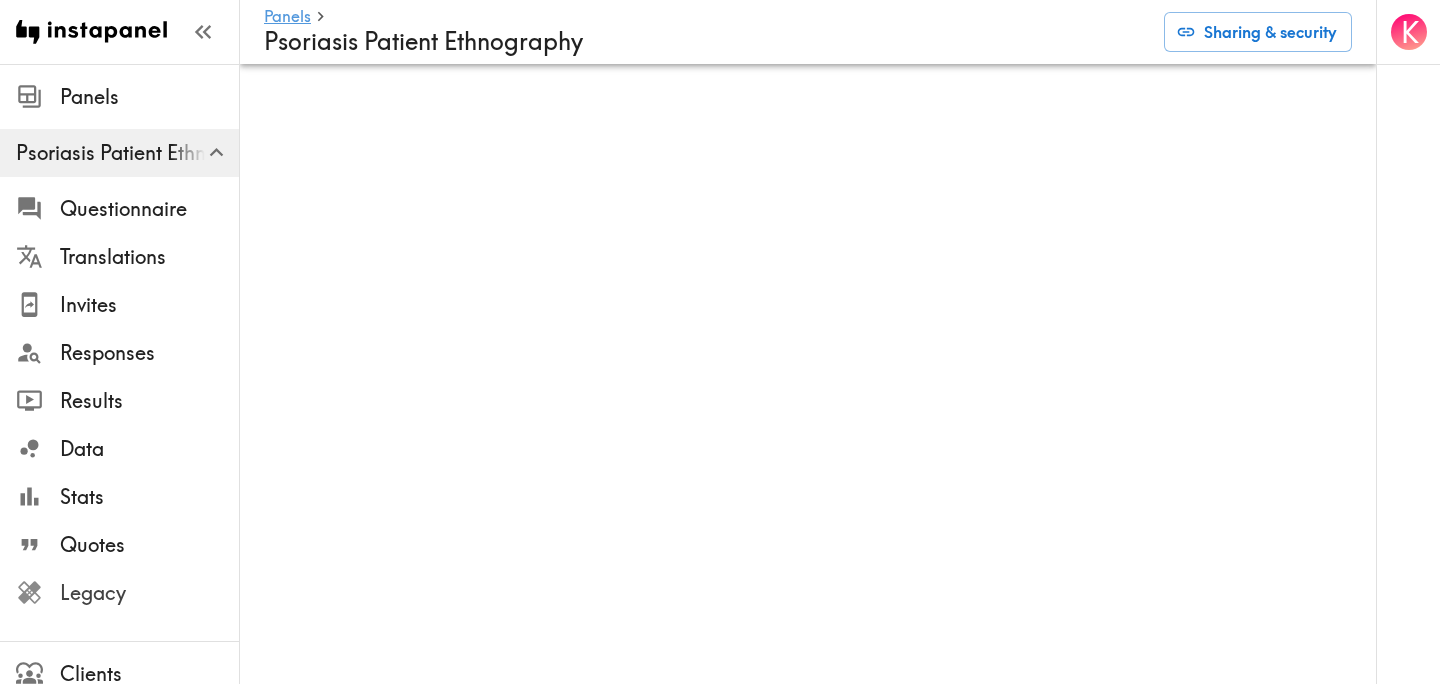 click on "Legacy" at bounding box center [149, 593] 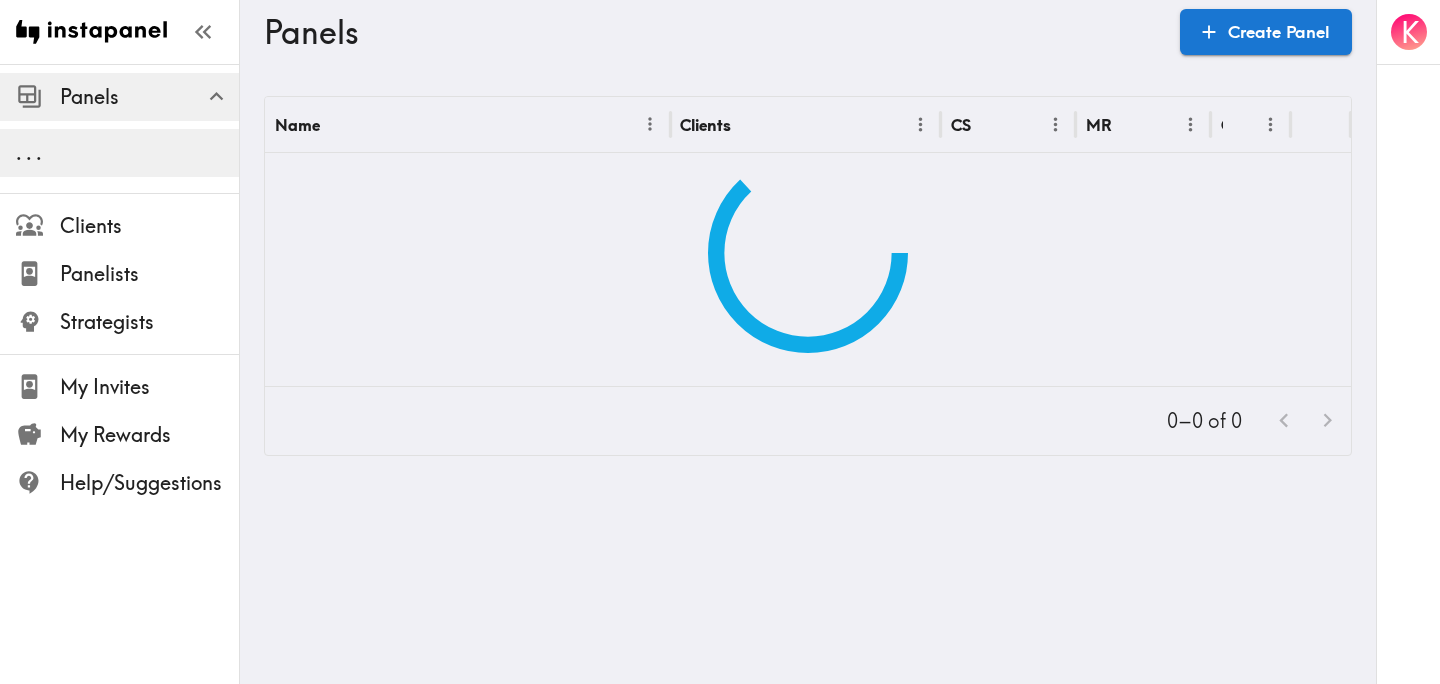 scroll, scrollTop: 0, scrollLeft: 0, axis: both 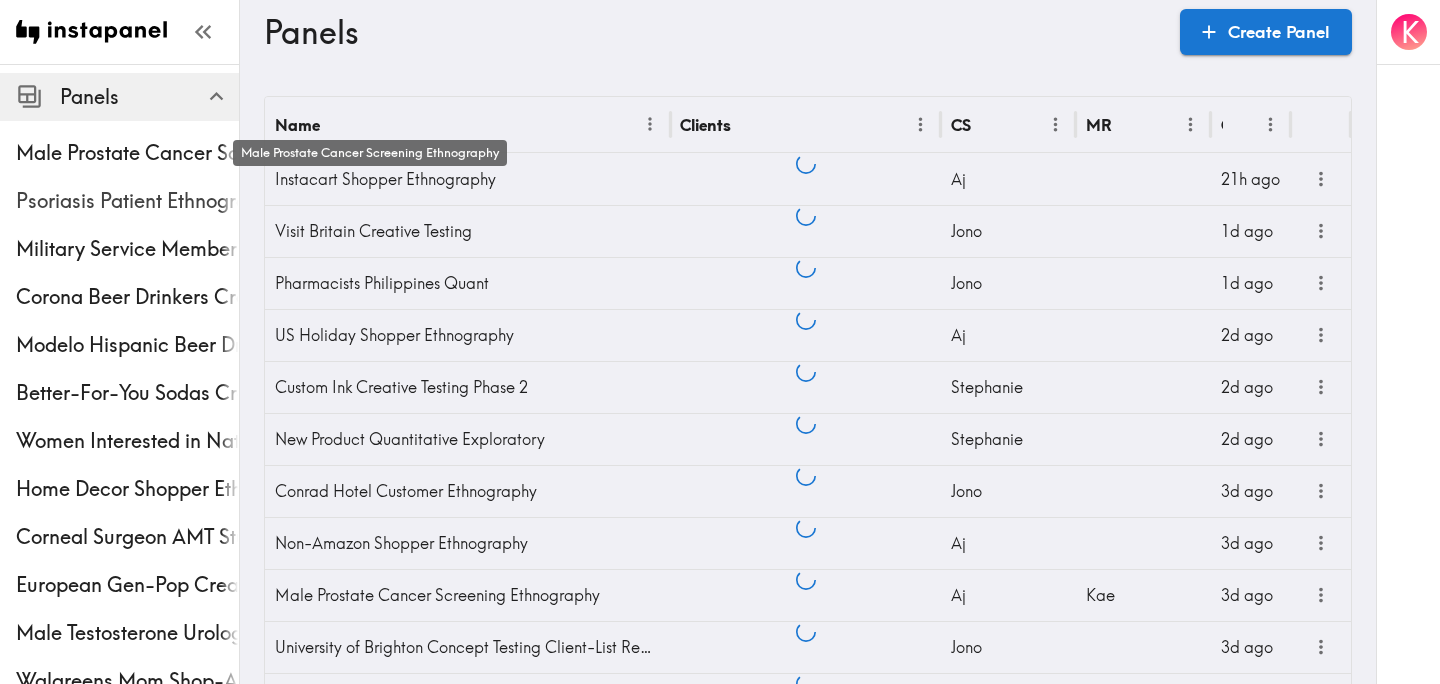 click on "Psoriasis Patient Ethnography" at bounding box center (127, 201) 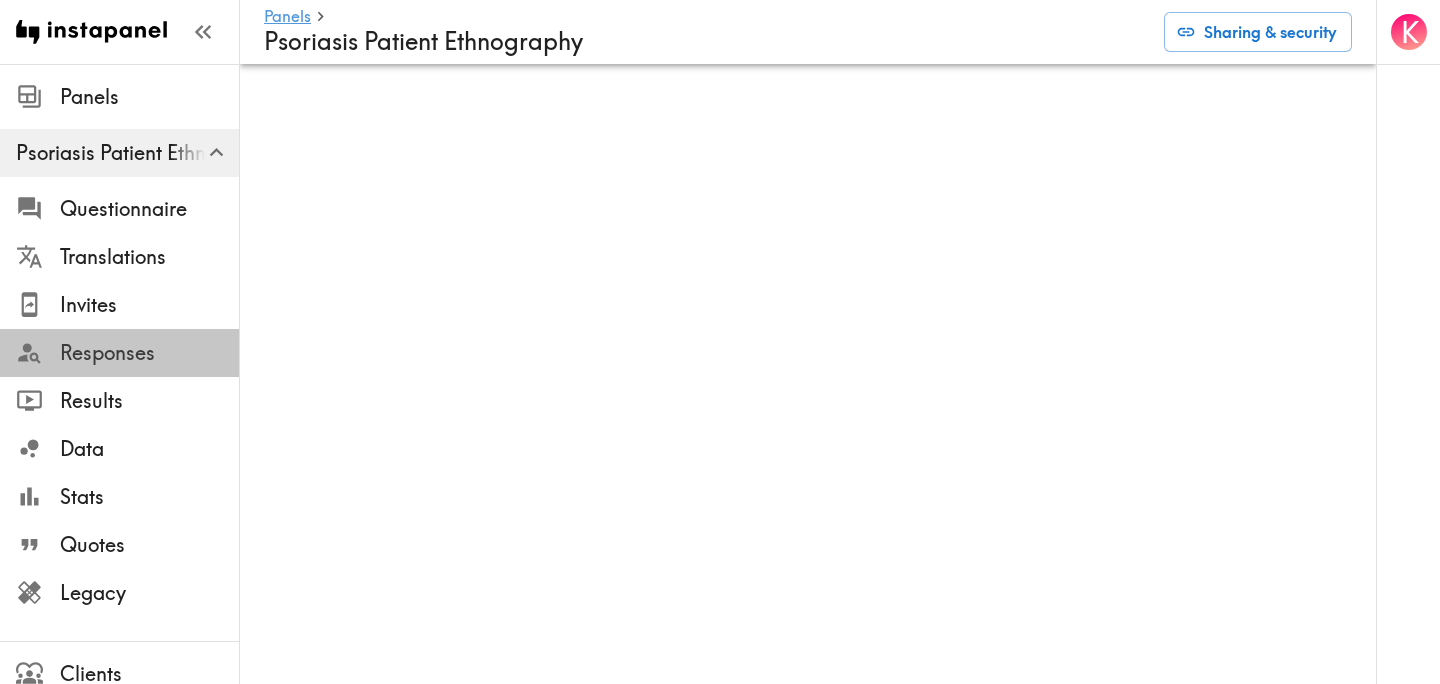 click on "Responses" at bounding box center (149, 353) 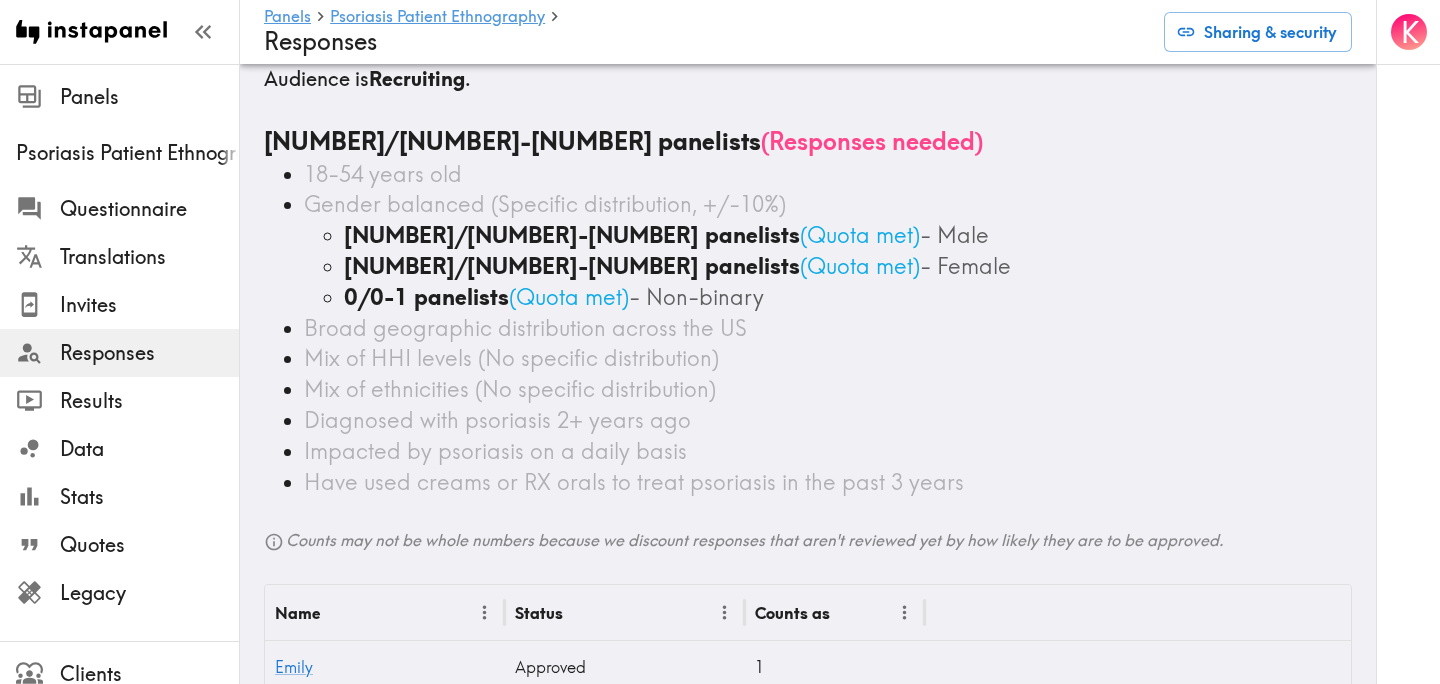 scroll, scrollTop: 0, scrollLeft: 0, axis: both 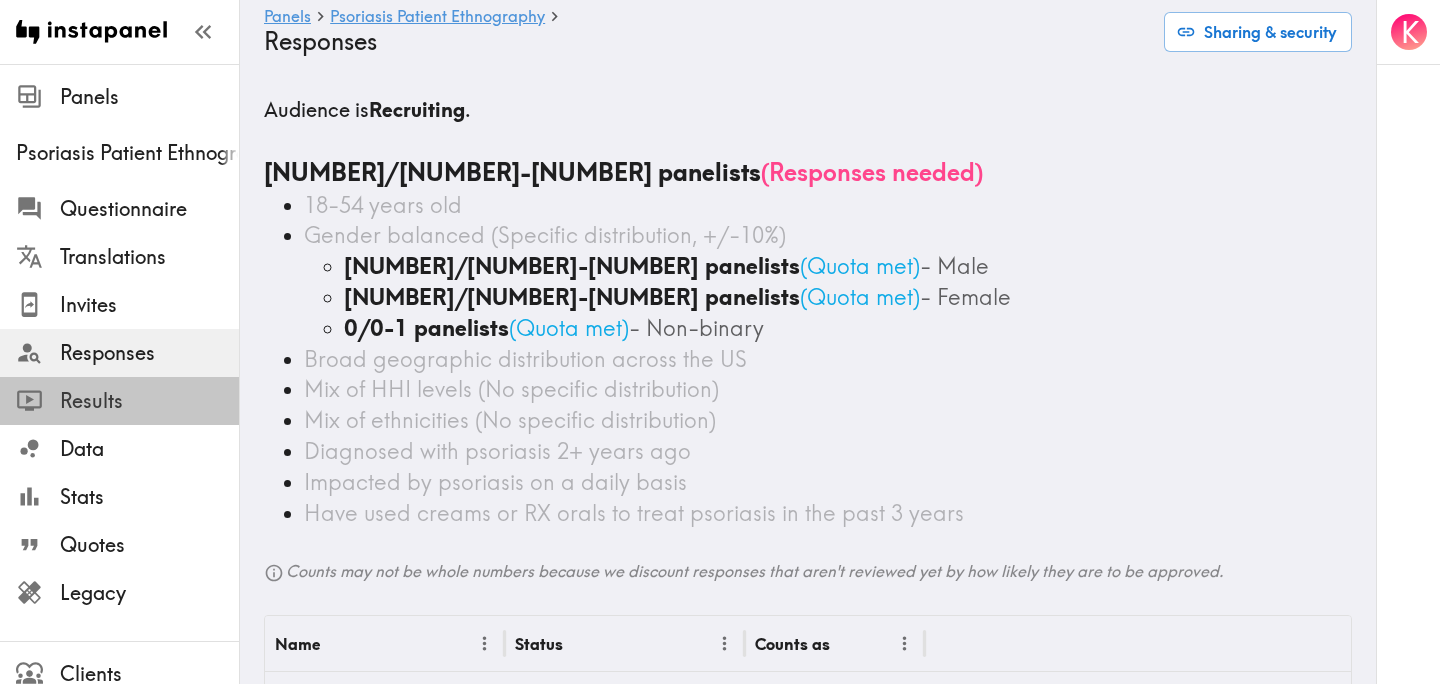 click on "Results" at bounding box center [149, 401] 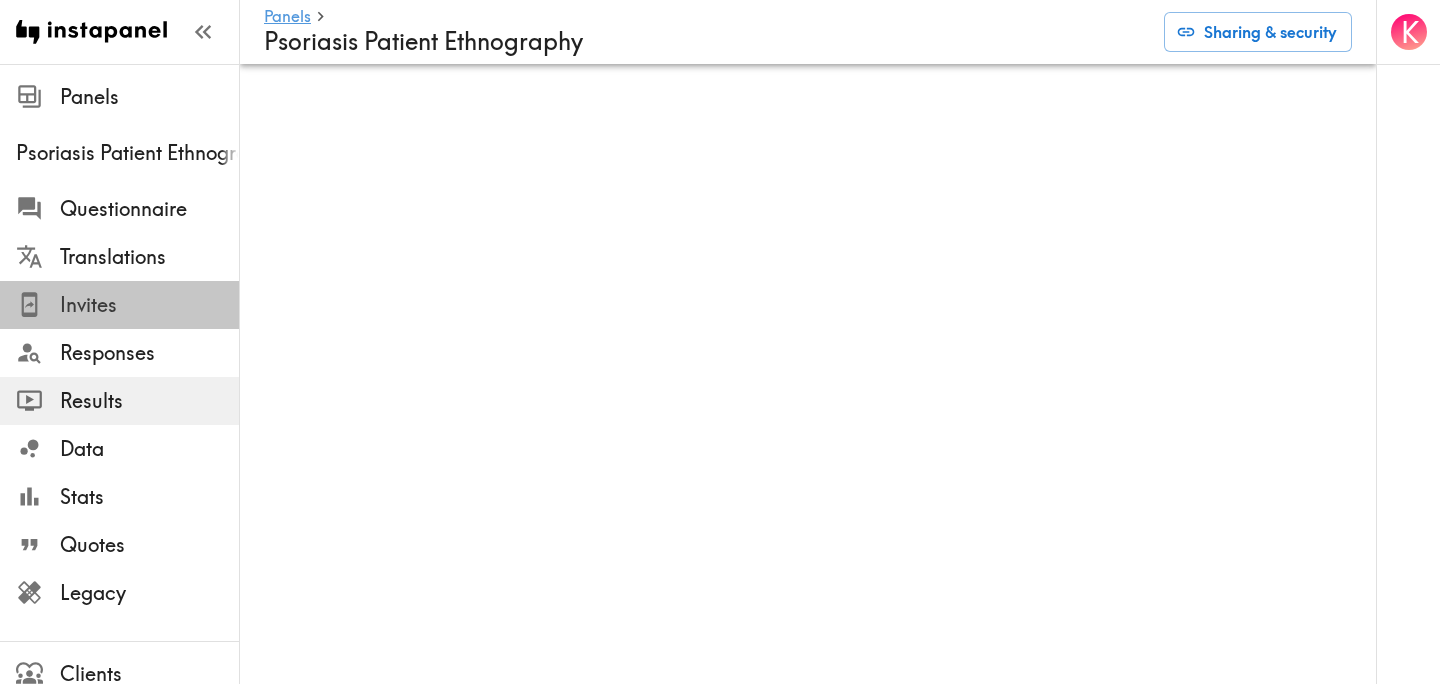 click on "Invites" at bounding box center [149, 305] 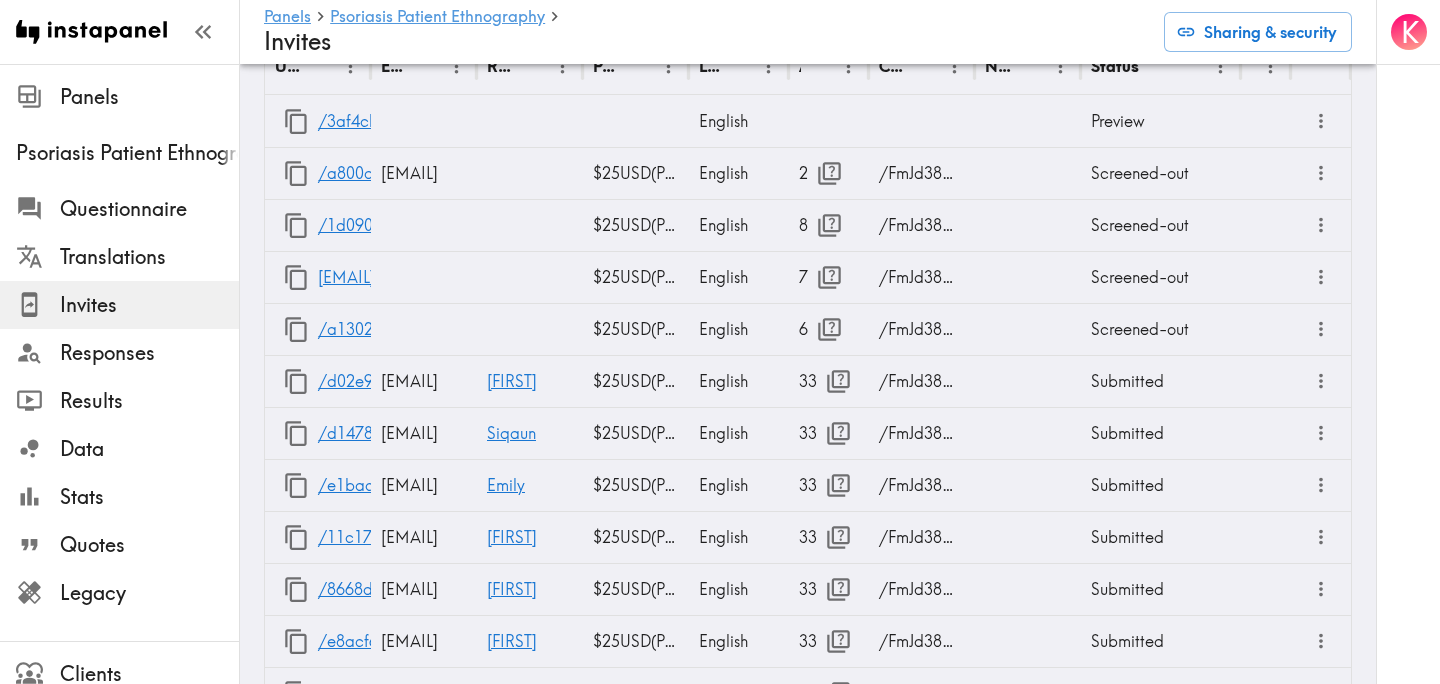scroll, scrollTop: 1035, scrollLeft: 0, axis: vertical 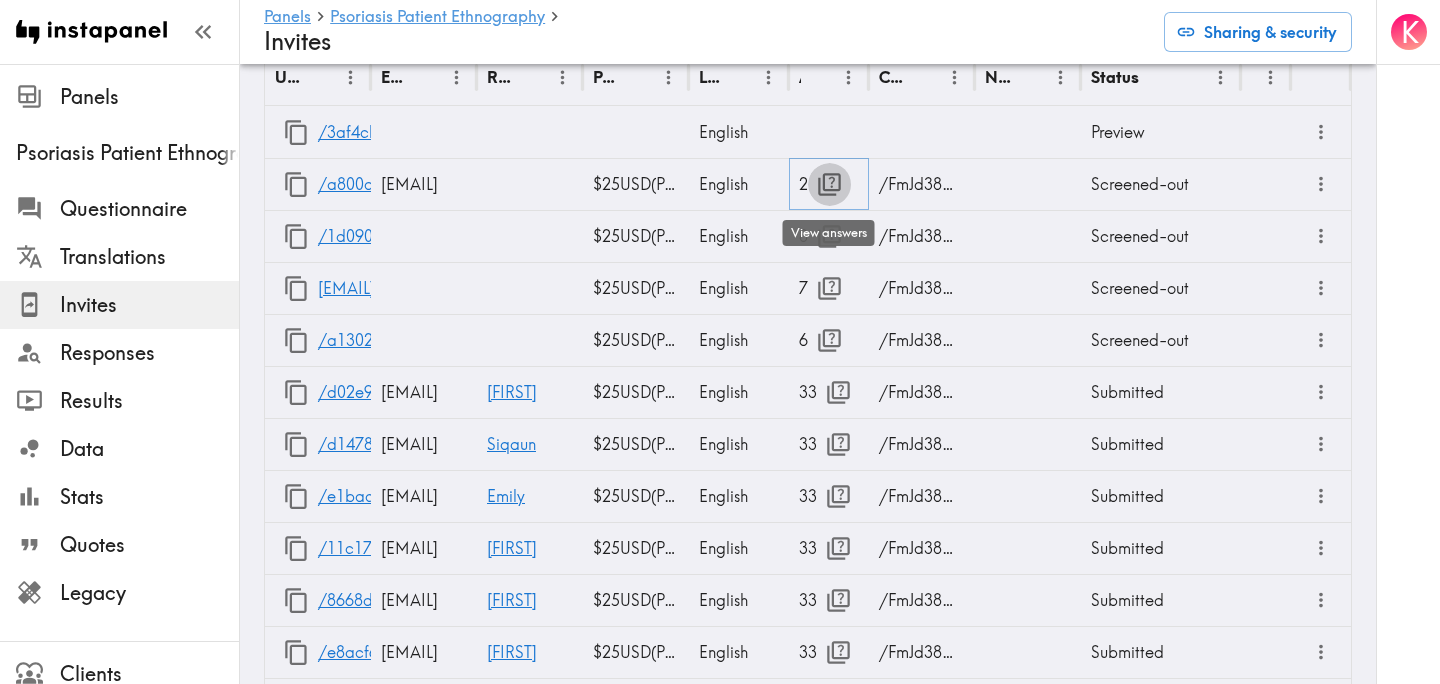 click 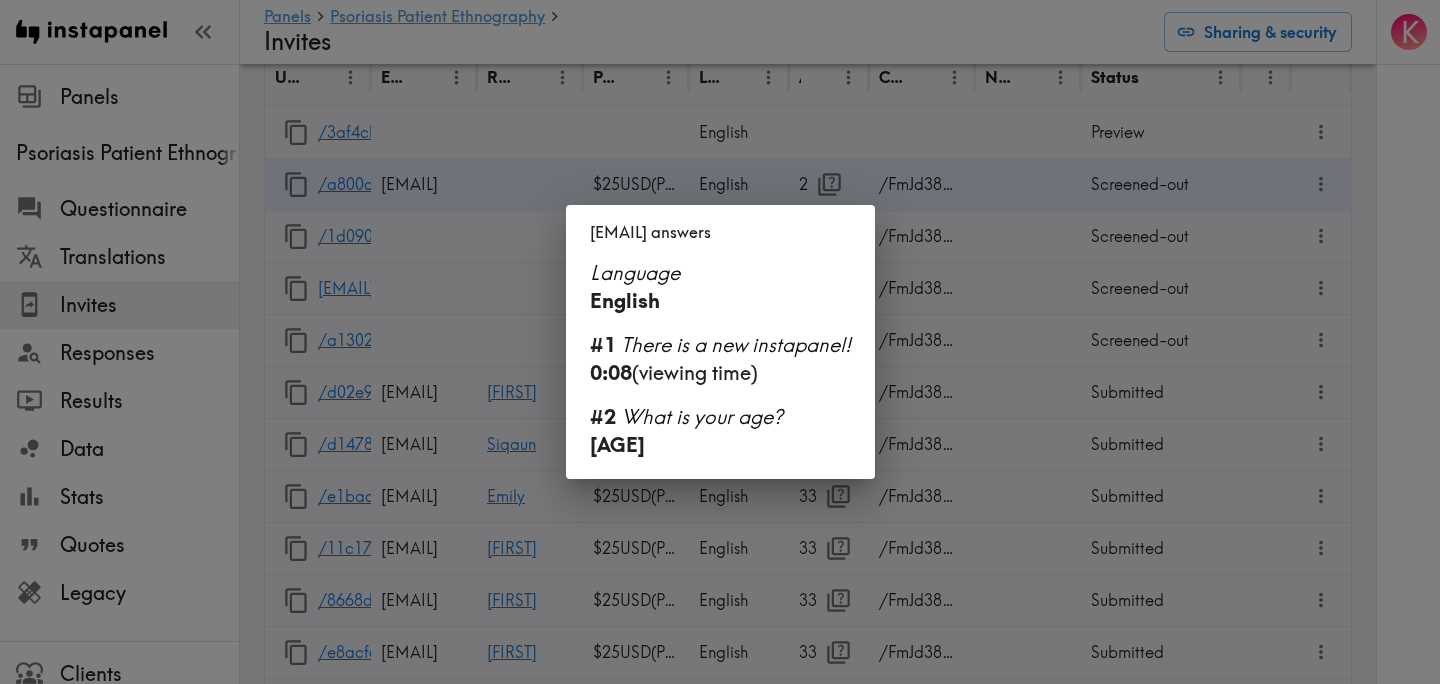 click on "tho@pnwu.edu answers Language English #1   There is a new instapanel! 0:08  (viewing time) #2   What is your age? 433" at bounding box center (720, 342) 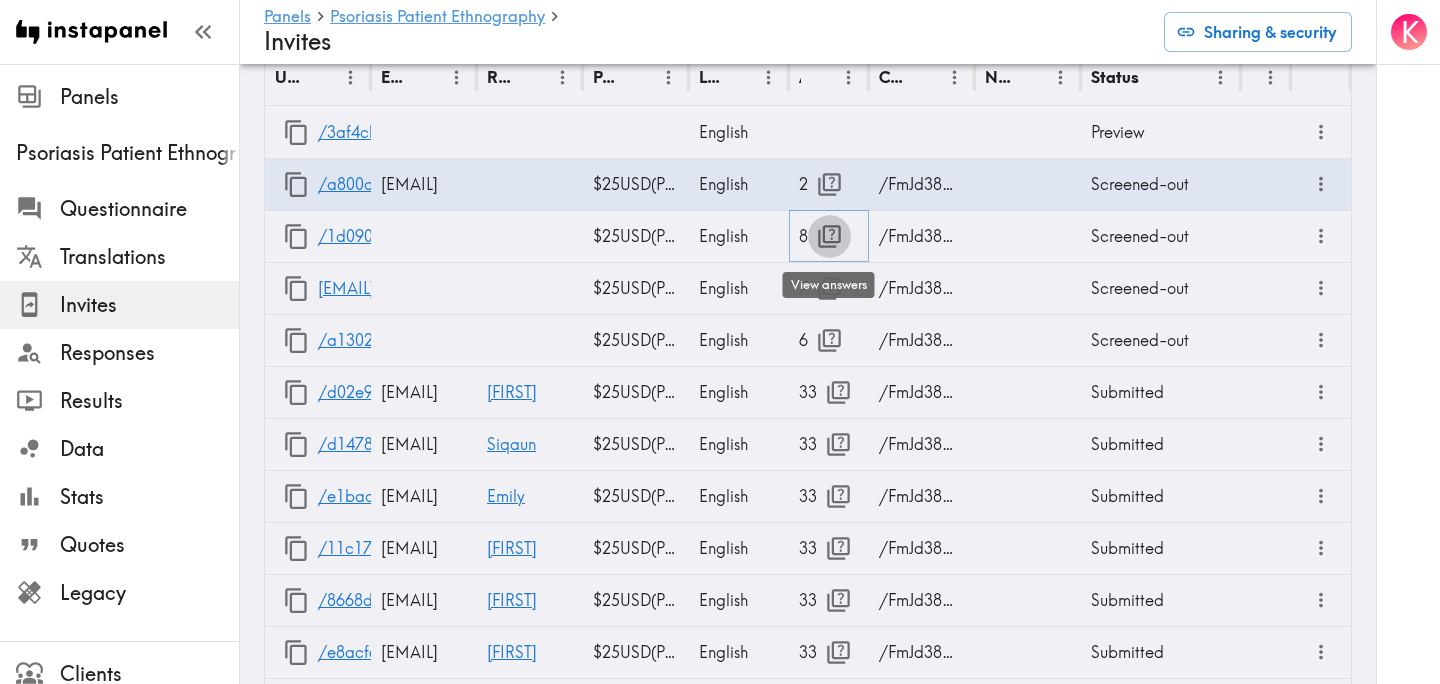 click 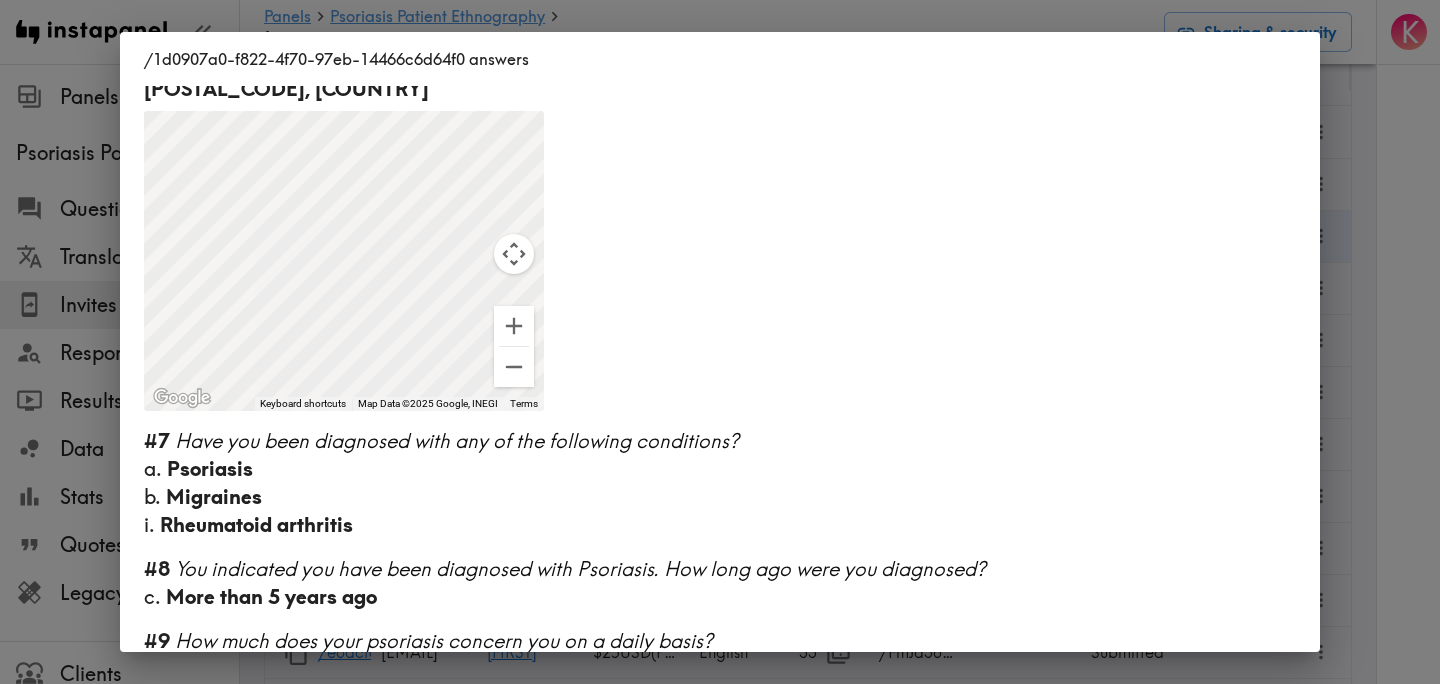 scroll, scrollTop: 534, scrollLeft: 0, axis: vertical 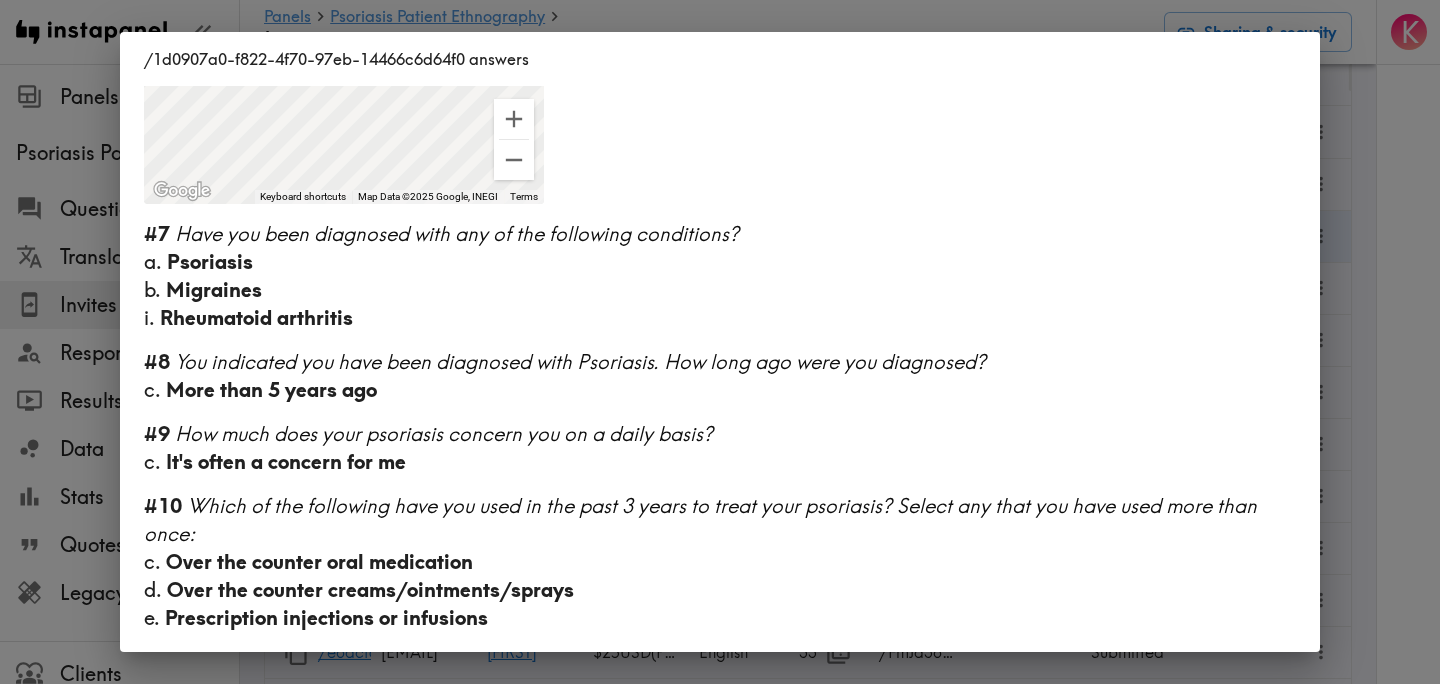 click on "/1d0907a0-f822-4f70-97eb-14466c6d64f0 answers Language English #1   There is a new instapanel! 2:29  (viewing time) #2   What is your age? 40 #3   What is your gender? b.   Female #4   Country & postcode/zip  -  (Location) 85308, US ← Move left → Move right ↑ Move up ↓ Move down + Zoom in - Zoom out Home Jump left by 75% End Jump right by 75% Page Up Jump up by 75% Page Down Jump down by 75% To activate drag with keyboard, press Alt + Enter. Once in keyboard drag state, use the arrow keys to move the marker. To complete the drag, press the Enter key. To cancel, press Escape. Keyboard shortcuts Map Data Map Data ©2025 Google, INEGI Map data ©2025 Google, INEGI 500 km  Click to toggle between metric and imperial units Terms Report a map error #7   Have you been diagnosed with any of the following conditions? a.   Psoriasis b.   Migraines i.   Rheumatoid arthritis #8   You indicated you have been diagnosed with Psoriasis. How long ago were you diagnosed? c.   More than 5 years ago #9   c.   #10   c." at bounding box center (720, 342) 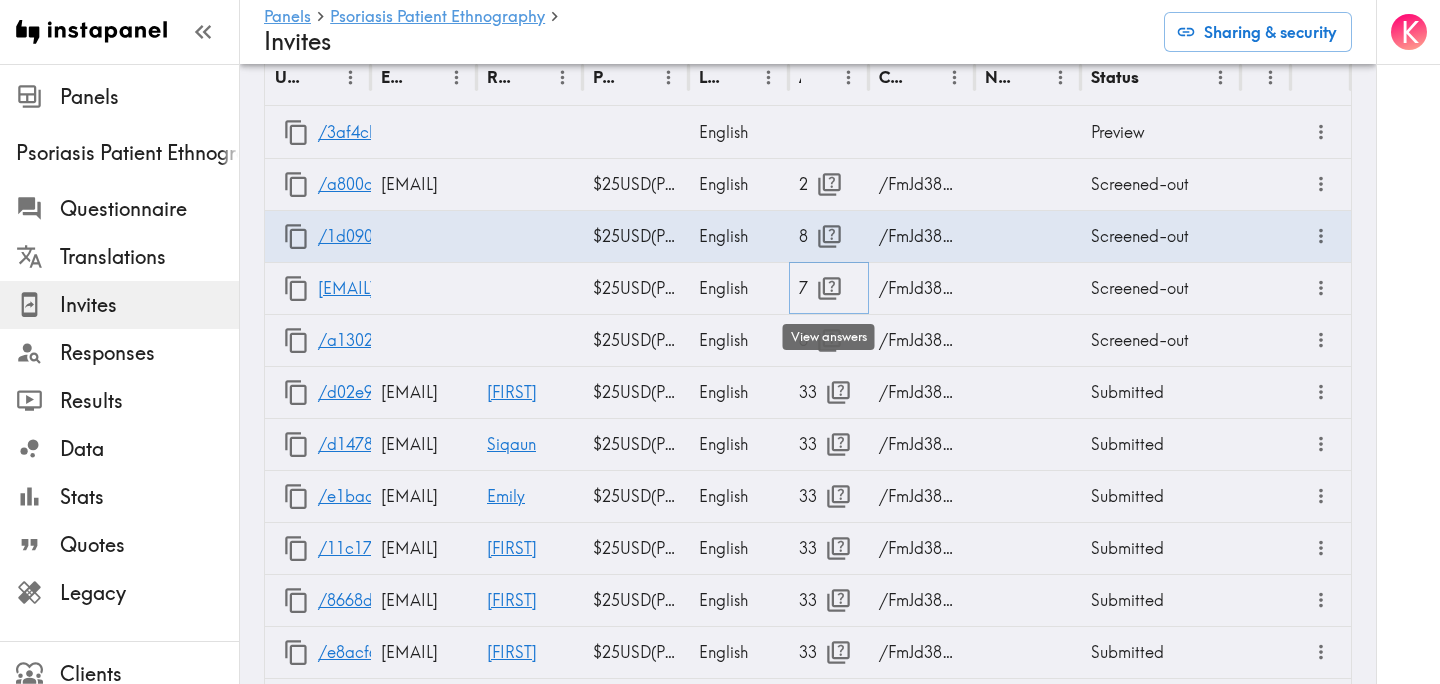 click 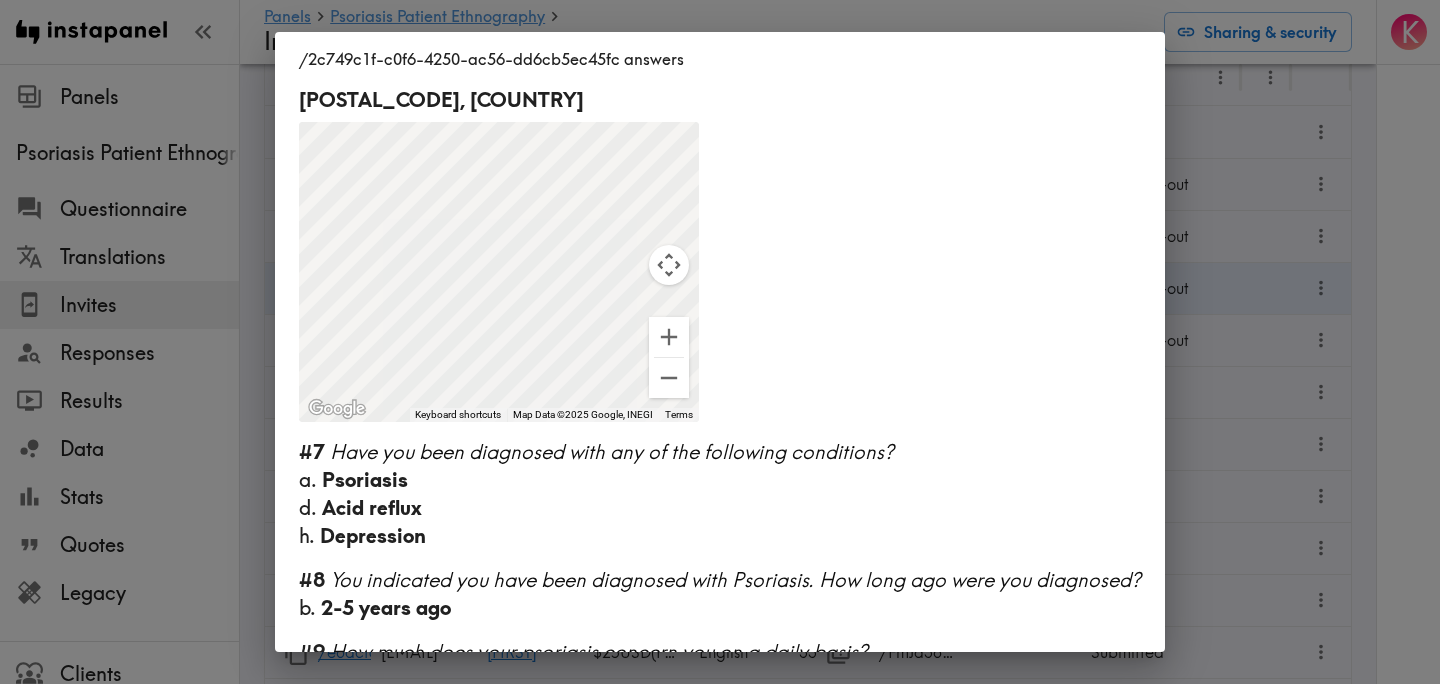 scroll, scrollTop: 378, scrollLeft: 0, axis: vertical 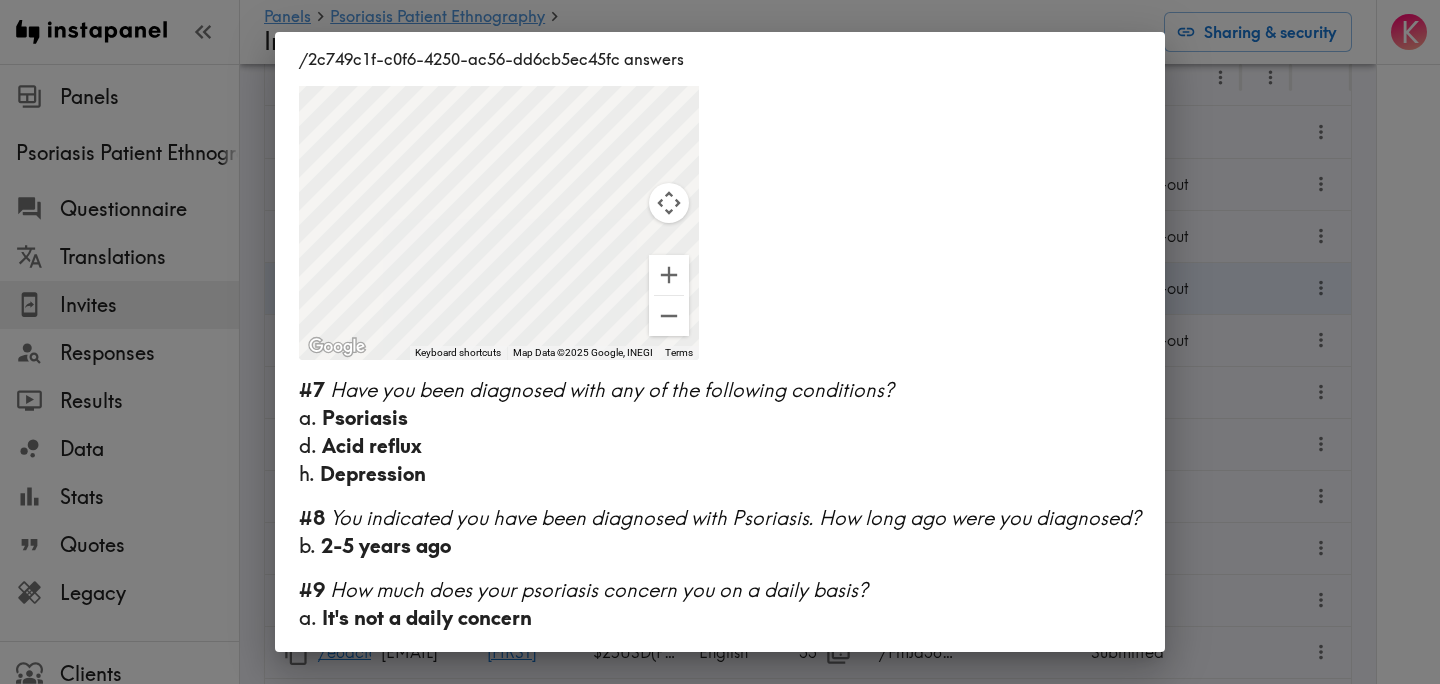 click on "/2c749c1f-c0f6-4250-ac56-dd6cb5ec45fc answers Language English #1   There is a new instapanel! 0:14  (viewing time) #2   What is your age? 37 #3   What is your gender? a.   Male #4   Country & postcode/zip  -  (Location) 52233, US ← Move left → Move right ↑ Move up ↓ Move down + Zoom in - Zoom out Home Jump left by 75% End Jump right by 75% Page Up Jump up by 75% Page Down Jump down by 75% To activate drag with keyboard, press Alt + Enter. Once in keyboard drag state, use the arrow keys to move the marker. To complete the drag, press the Enter key. To cancel, press Escape. Keyboard shortcuts Map Data Map Data ©2025 Google, INEGI Map data ©2025 Google, INEGI 500 km  Click to toggle between metric and imperial units Terms Report a map error #7   Have you been diagnosed with any of the following conditions? a.   Psoriasis d.   Acid reflux h.   Depression #8   You indicated you have been diagnosed with Psoriasis. How long ago were you diagnosed? b.   2-5 years ago #9   a.   It's not a daily concern" at bounding box center (720, 342) 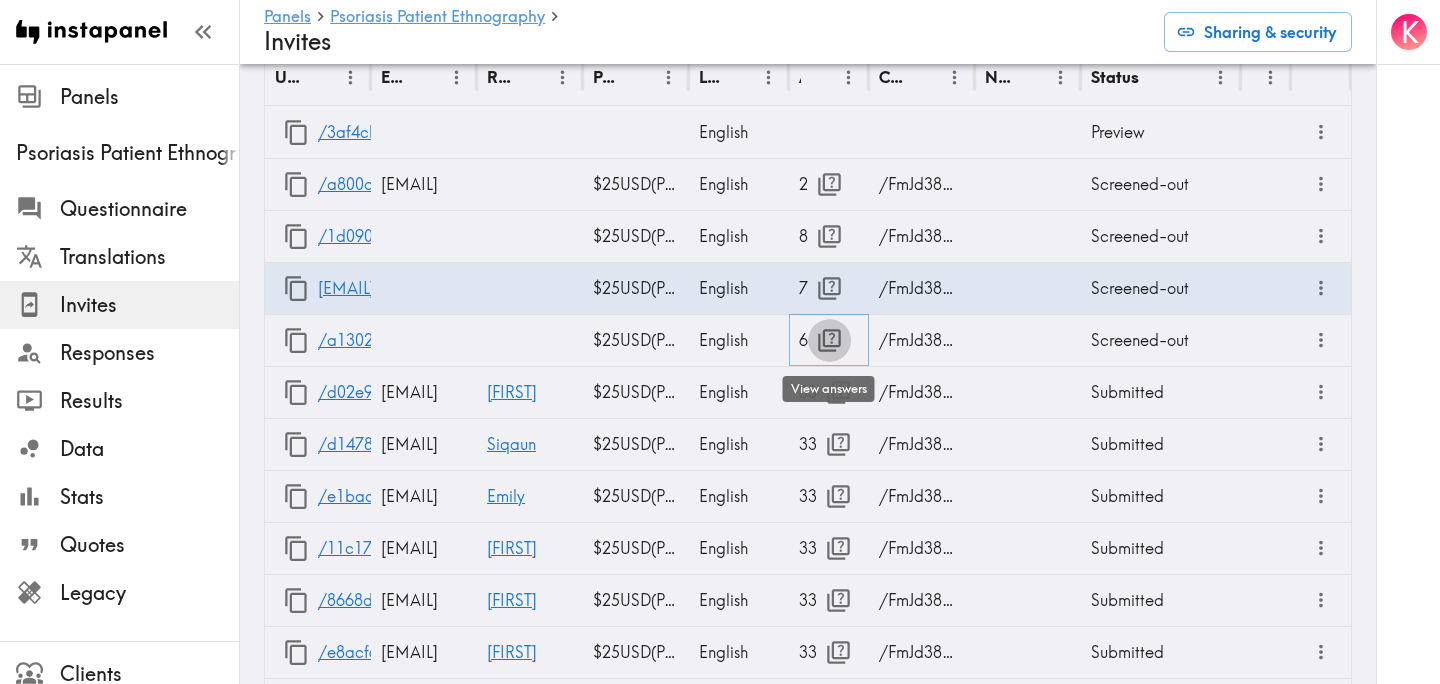 click 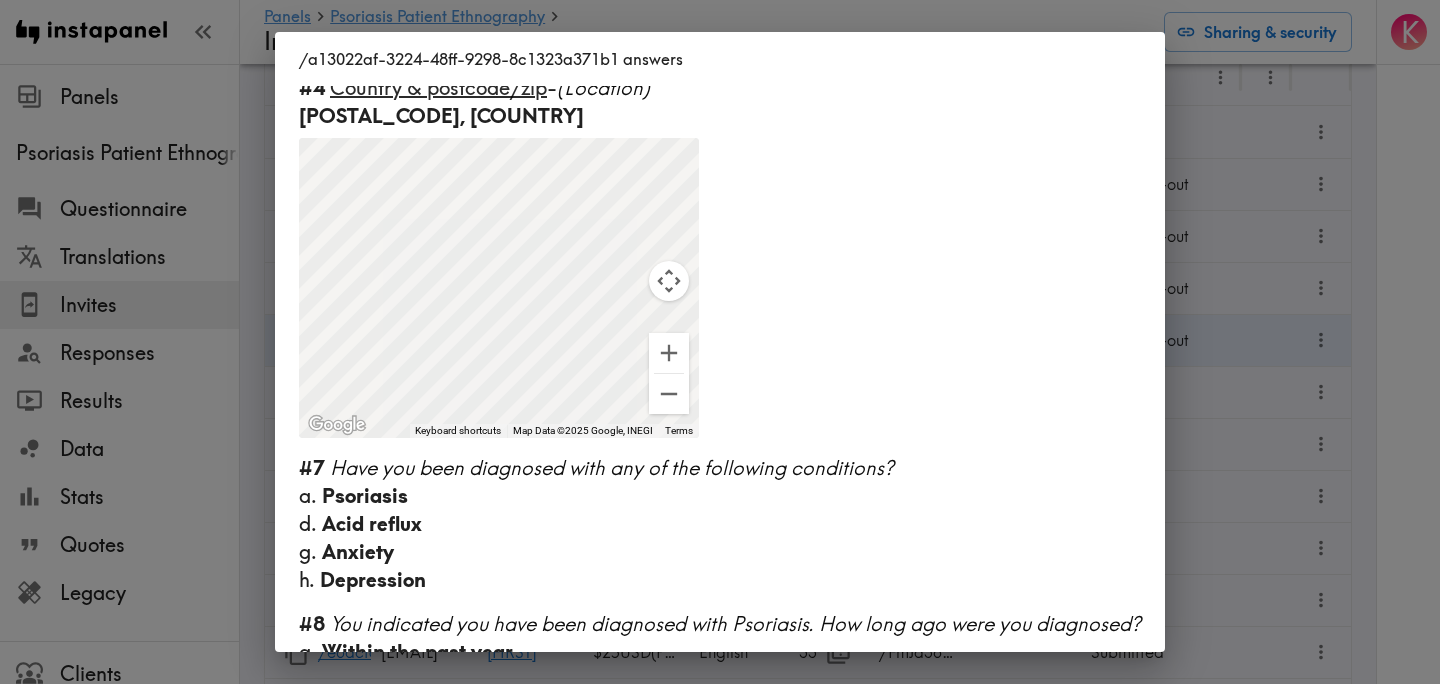 scroll, scrollTop: 0, scrollLeft: 0, axis: both 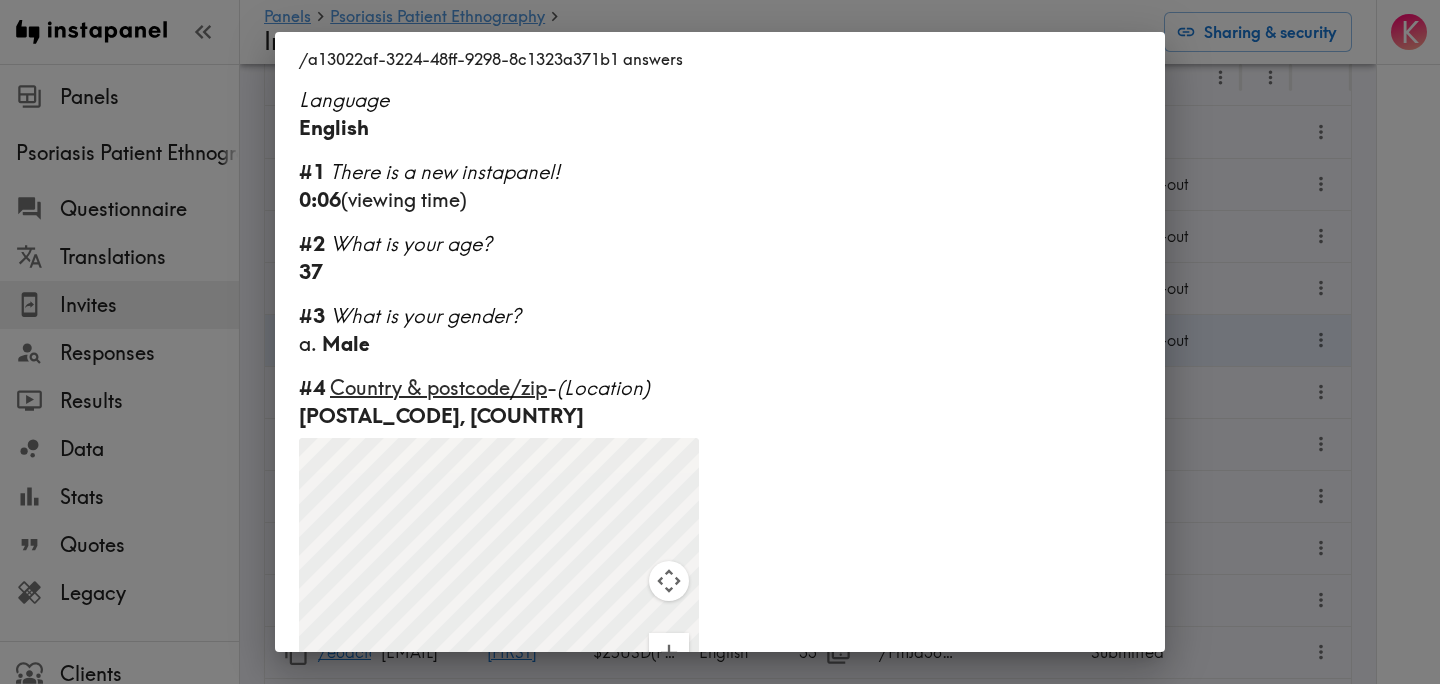 click on "/a13022af-3224-48ff-9298-8c1323a371b1 answers Language English #1   There is a new instapanel! 0:06  (viewing time) #2   What is your age? 37 #3   What is your gender? a.   Male #4   Country & postcode/zip  -  (Location) 52233, US ← Move left → Move right ↑ Move up ↓ Move down + Zoom in - Zoom out Home Jump left by 75% End Jump right by 75% Page Up Jump up by 75% Page Down Jump down by 75% To activate drag with keyboard, press Alt + Enter. Once in keyboard drag state, use the arrow keys to move the marker. To complete the drag, press the Enter key. To cancel, press Escape. Keyboard shortcuts Map Data Map Data ©2025 Google, INEGI Map data ©2025 Google, INEGI 500 km  Click to toggle between metric and imperial units Terms Report a map error #7   Have you been diagnosed with any of the following conditions? a.   Psoriasis d.   Acid reflux g.   Anxiety h.   Depression #8   You indicated you have been diagnosed with Psoriasis. How long ago were you diagnosed? a.   Within the past year" at bounding box center (720, 342) 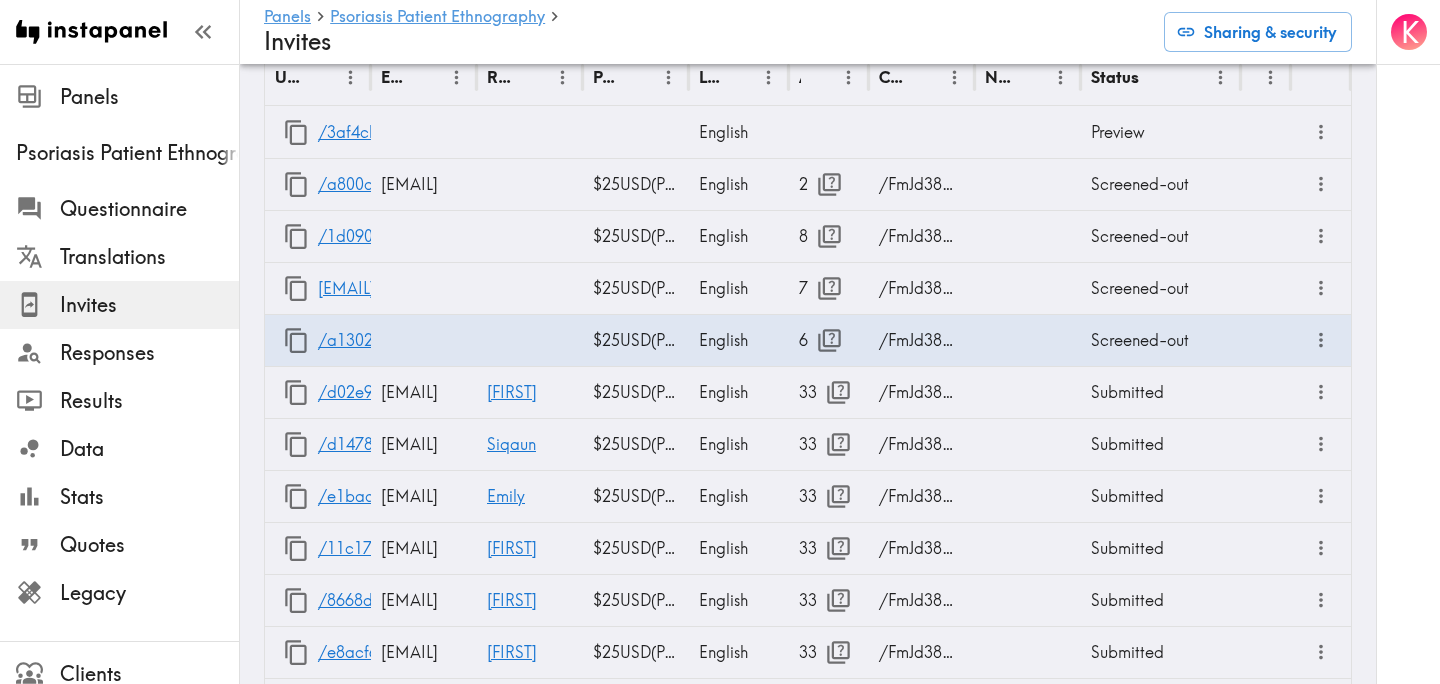 click on "K" at bounding box center [1408, 342] 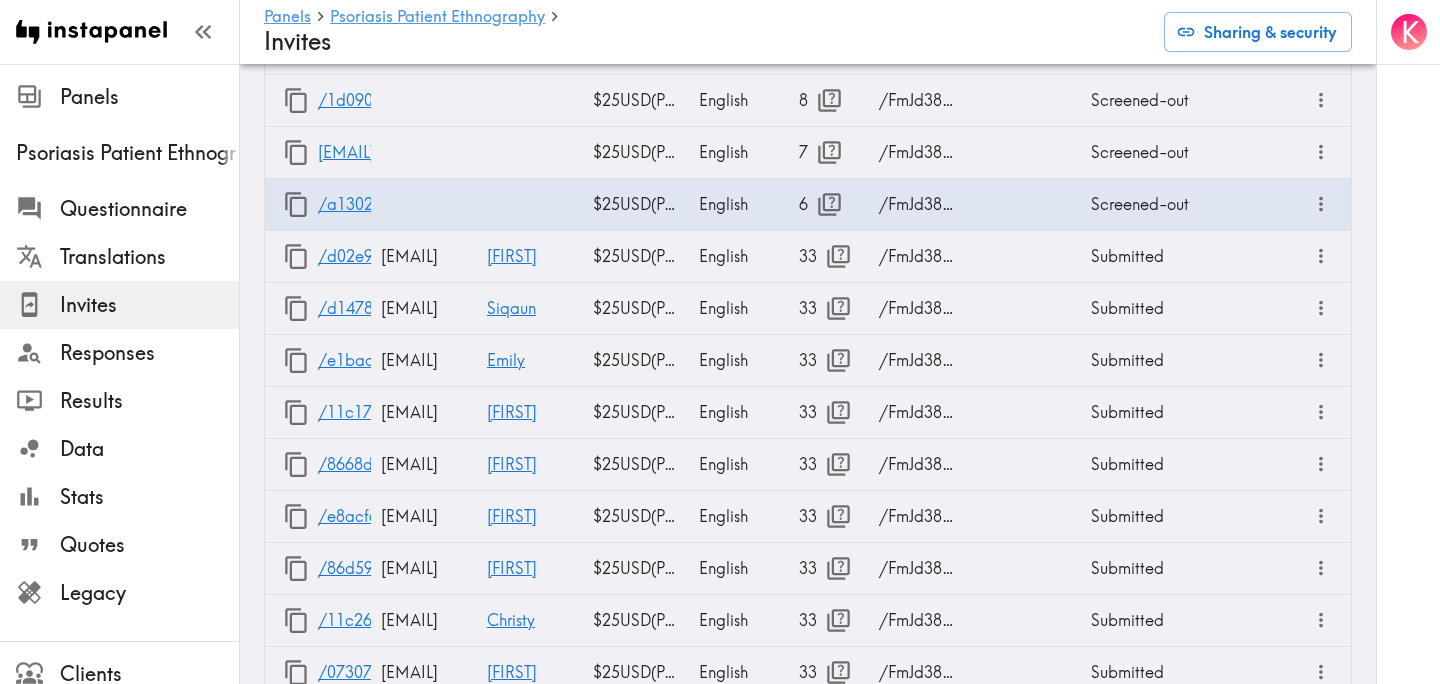scroll, scrollTop: 0, scrollLeft: 0, axis: both 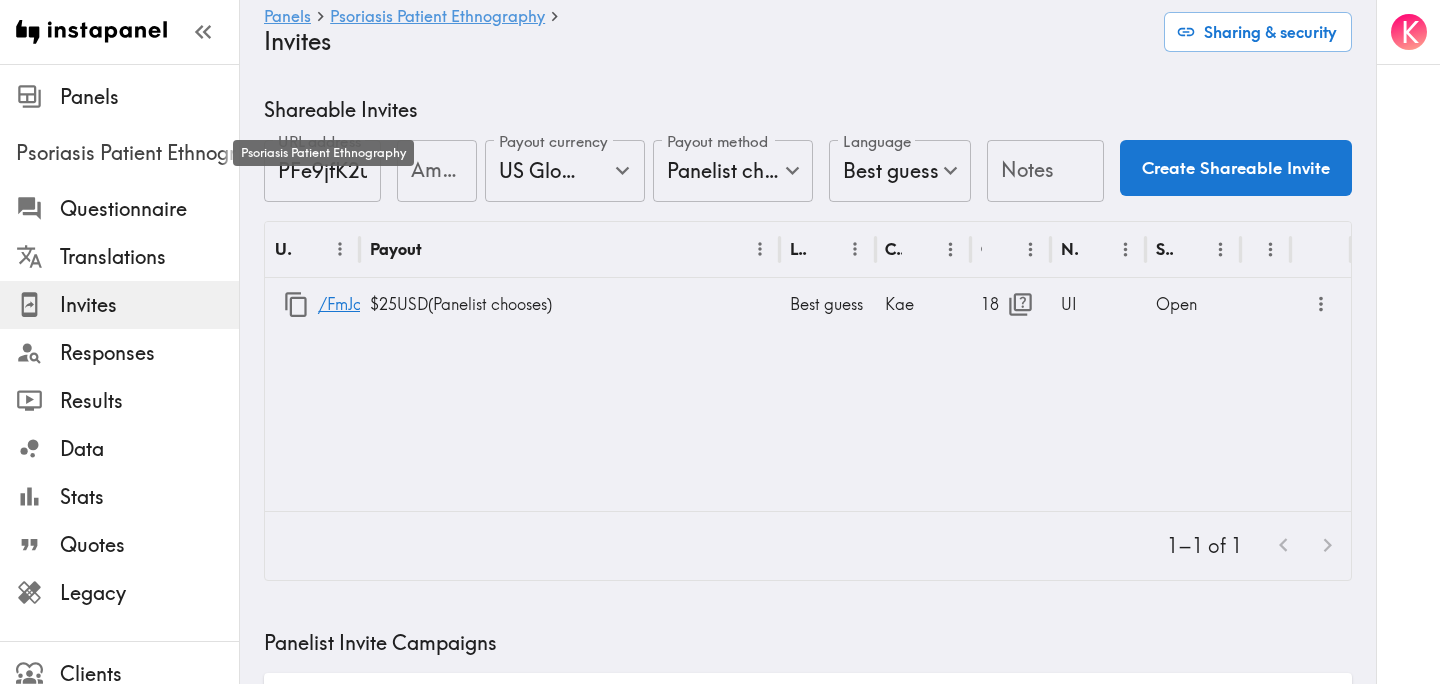click on "Psoriasis Patient Ethnography" at bounding box center [127, 153] 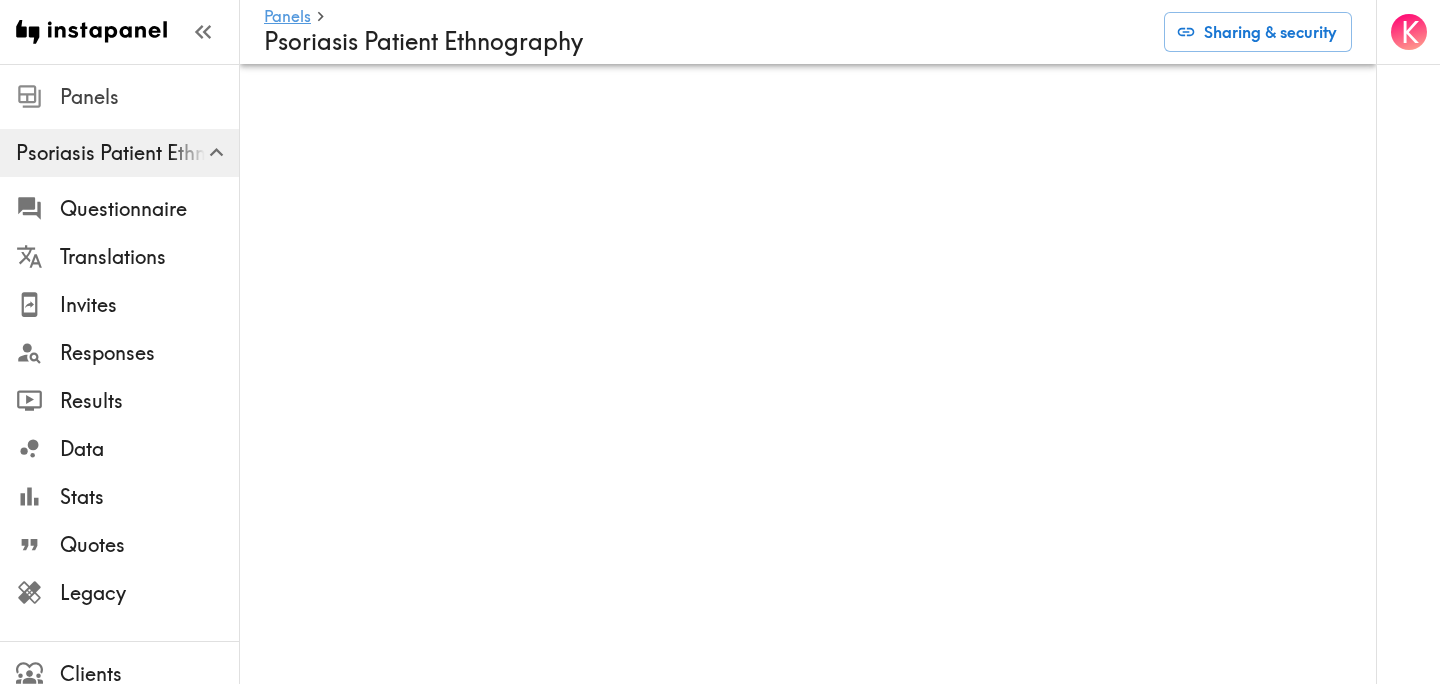 click on "Panels" at bounding box center (149, 97) 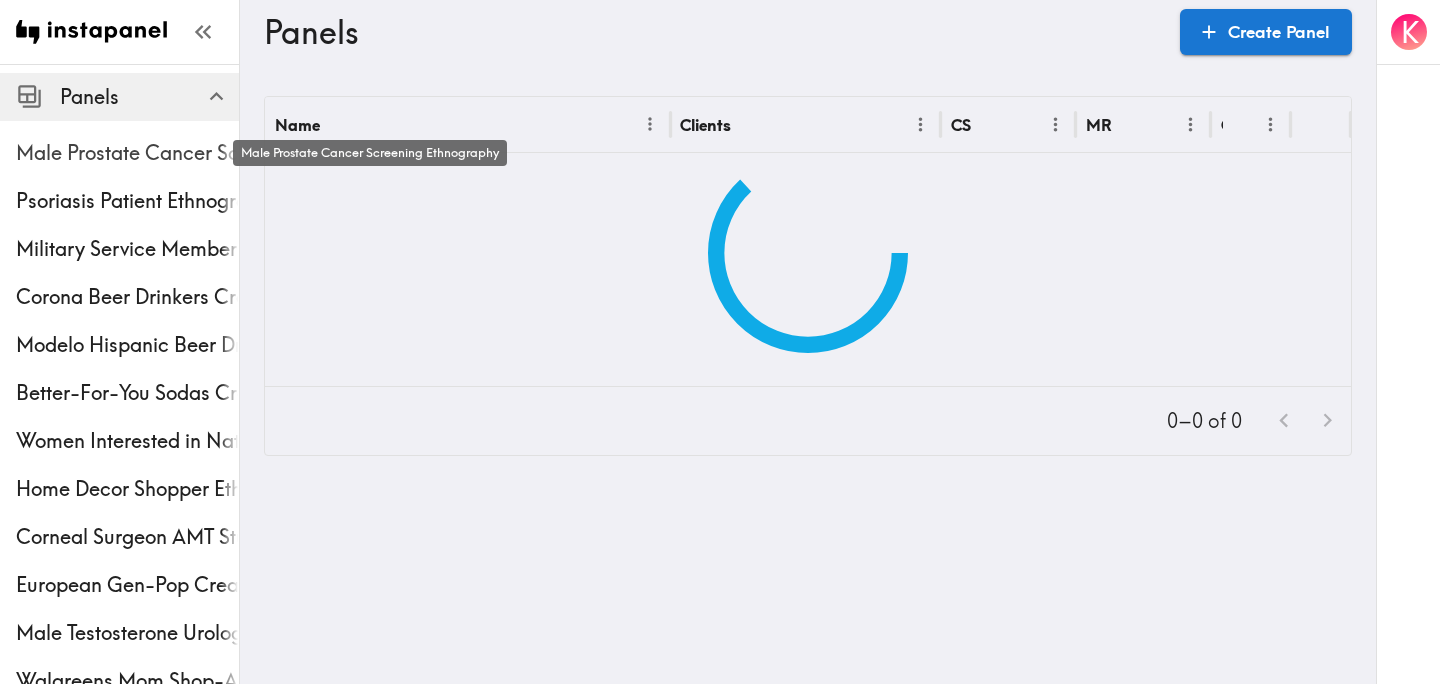 click on "Male Prostate Cancer Screening Ethnography" at bounding box center (127, 153) 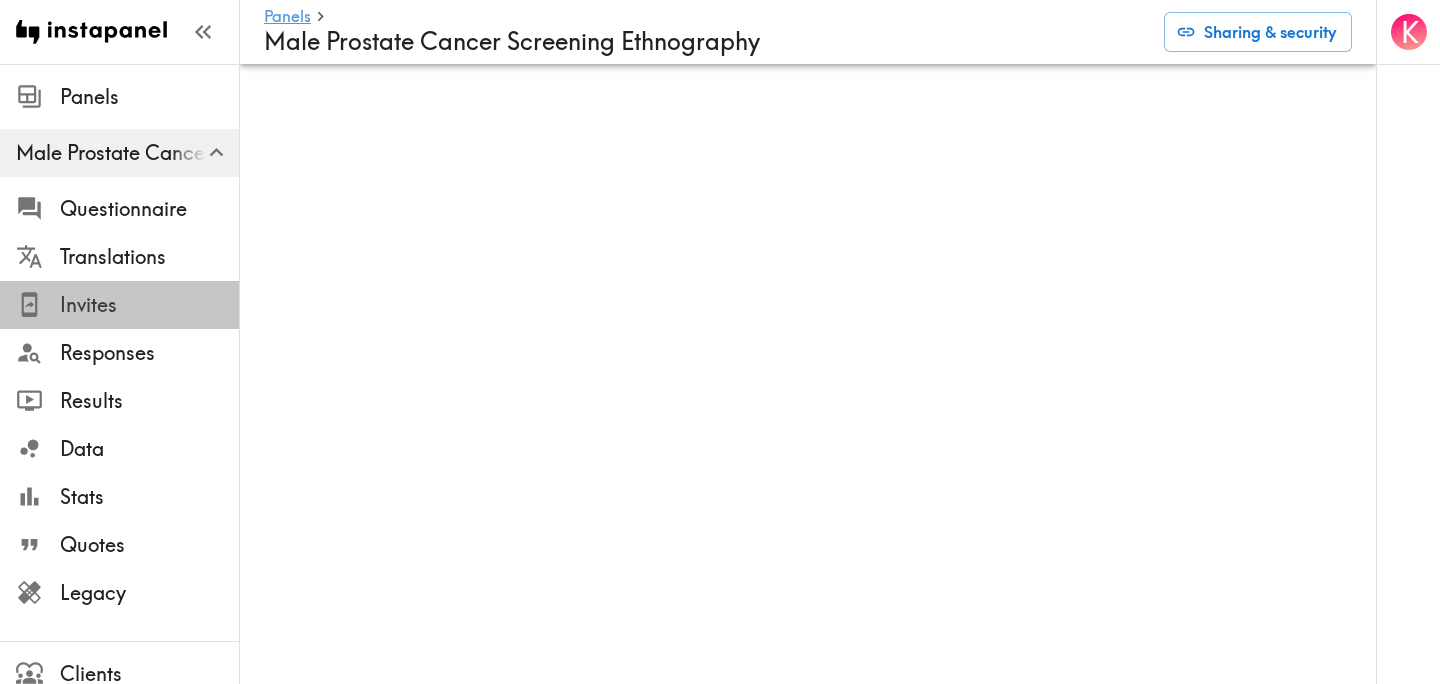 click on "Invites" at bounding box center (149, 305) 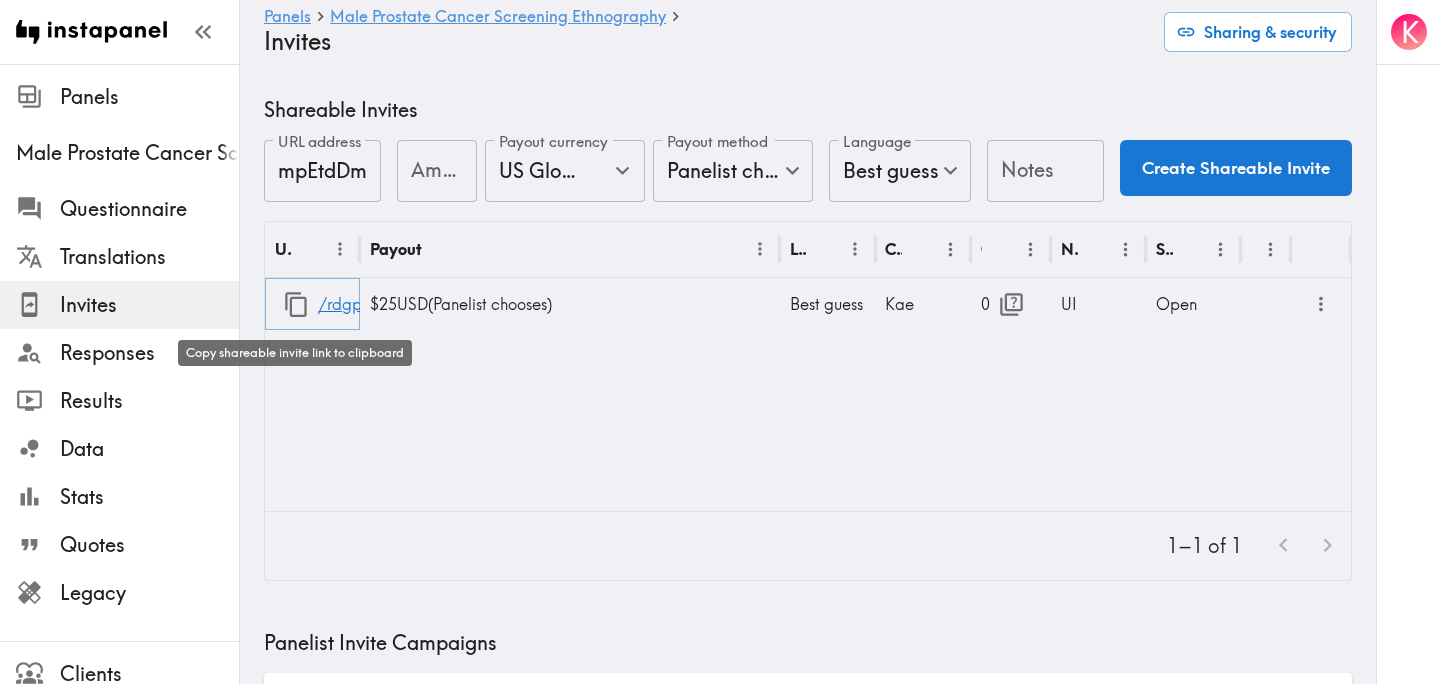click 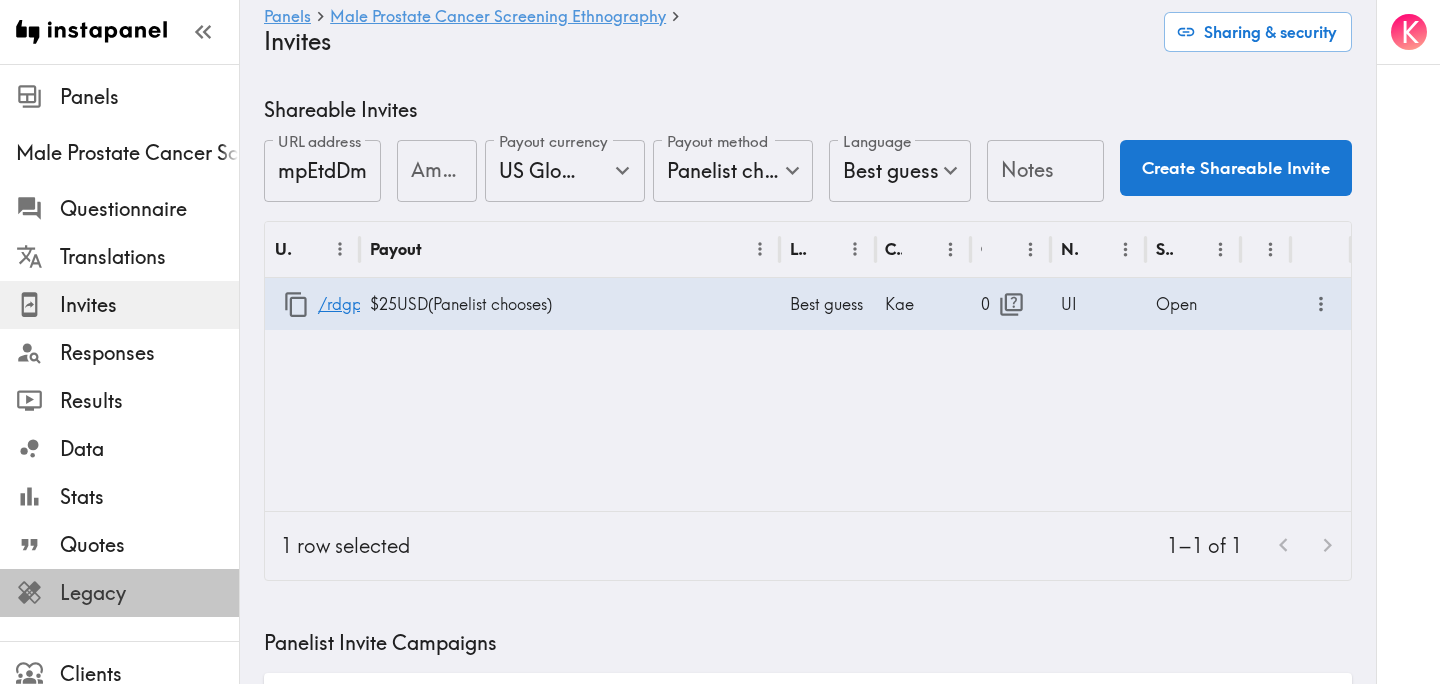 click on "Legacy" at bounding box center (149, 593) 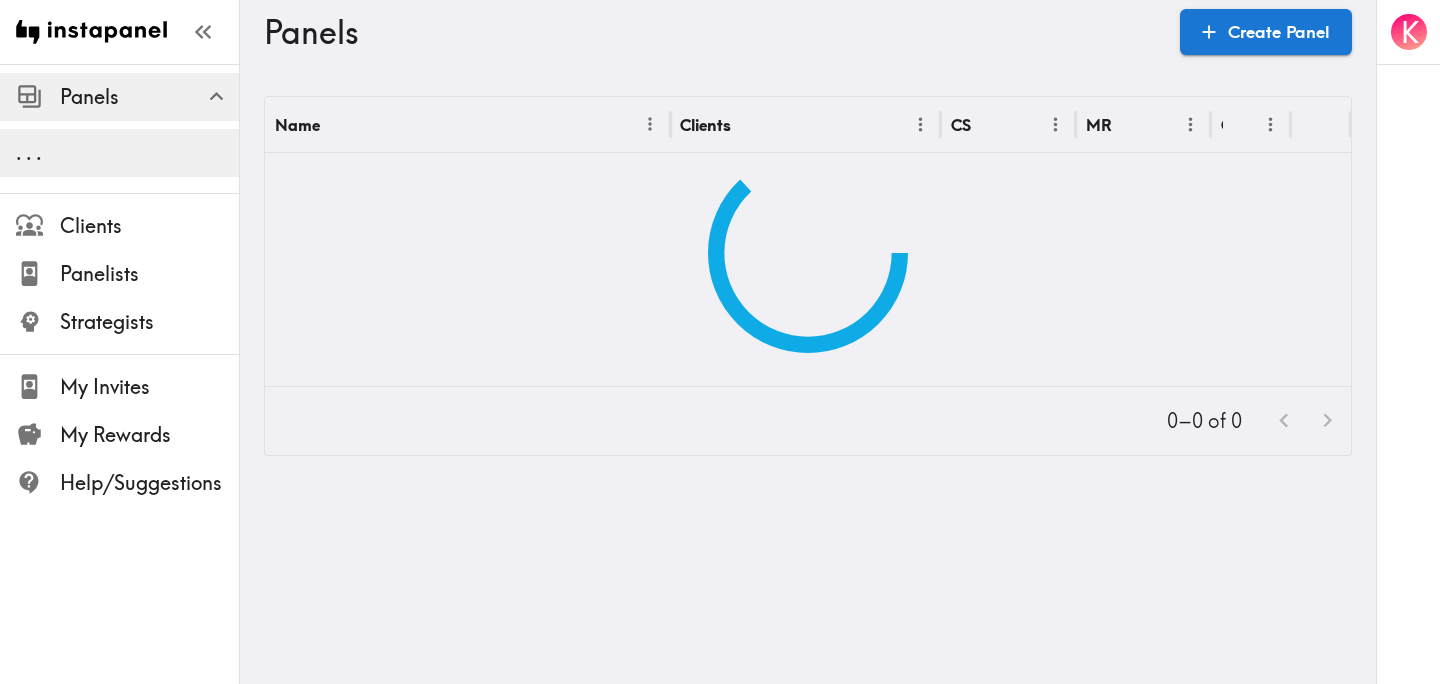 scroll, scrollTop: 0, scrollLeft: 0, axis: both 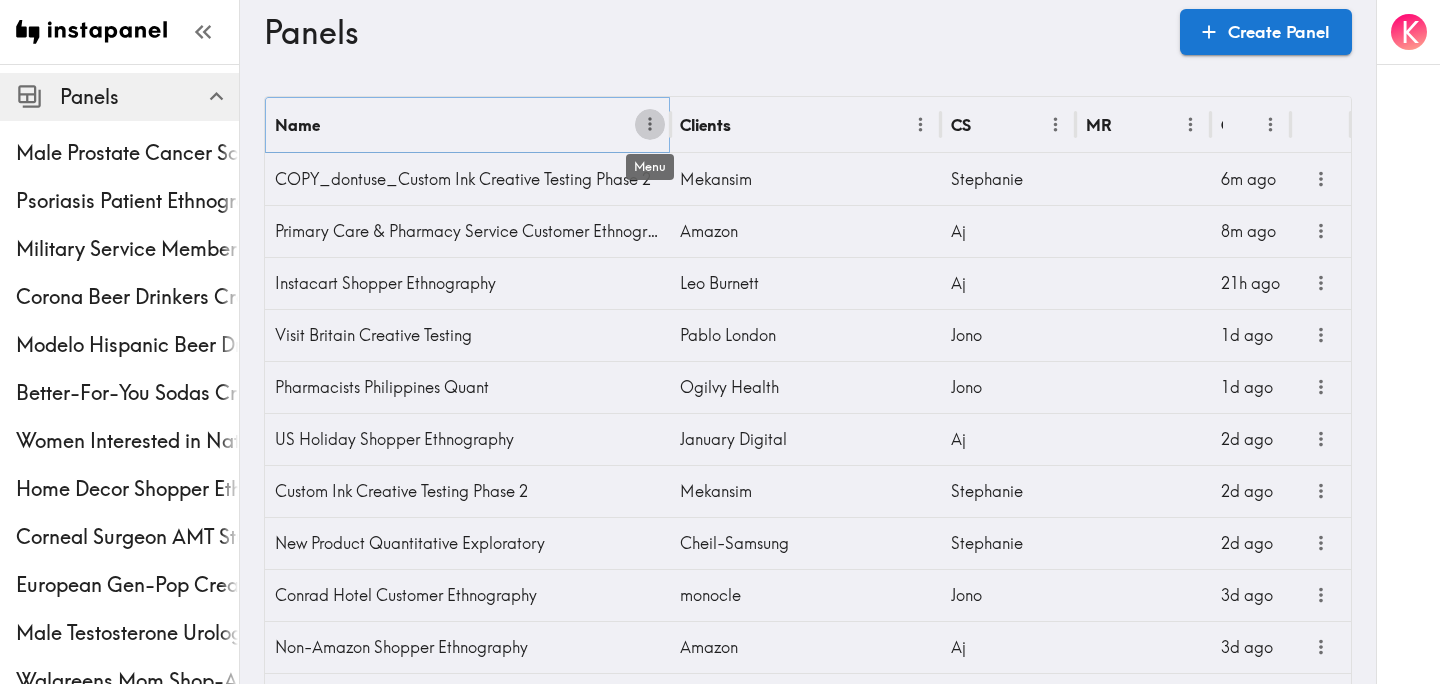 click 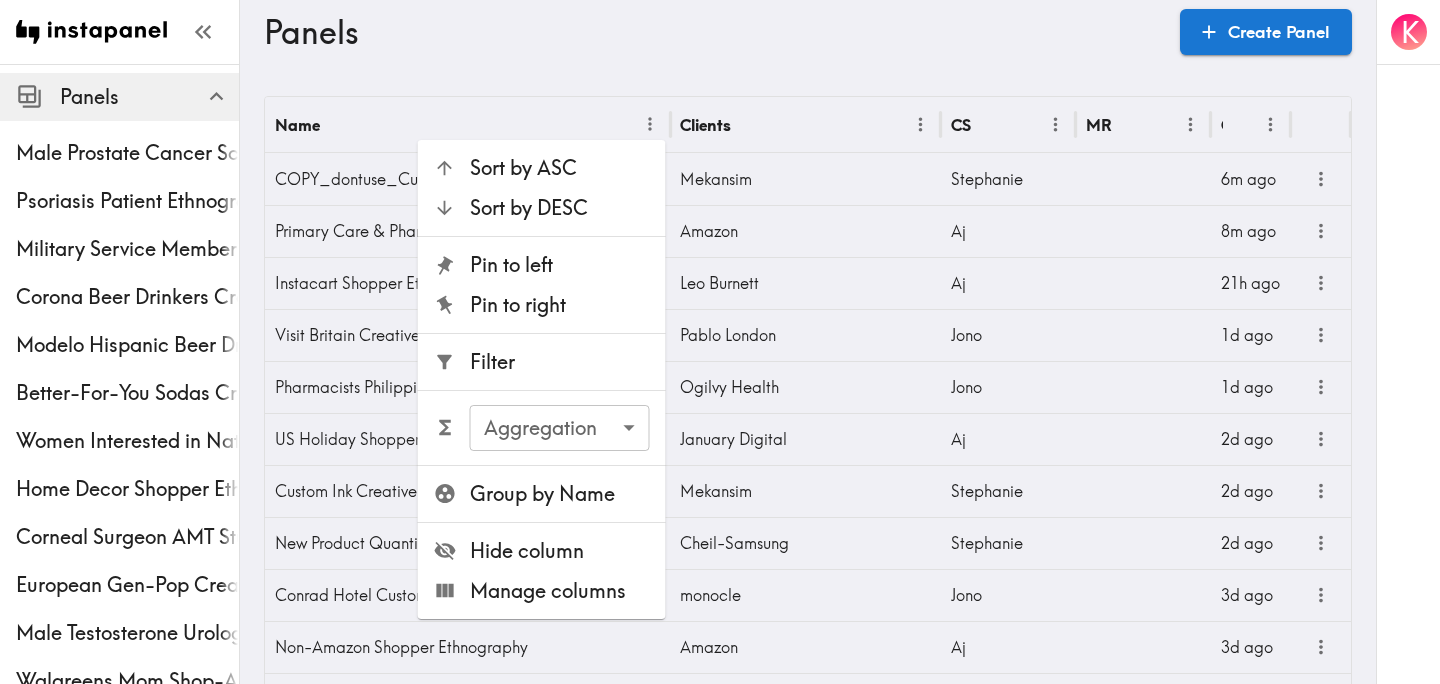 click on "Filter" at bounding box center (560, 362) 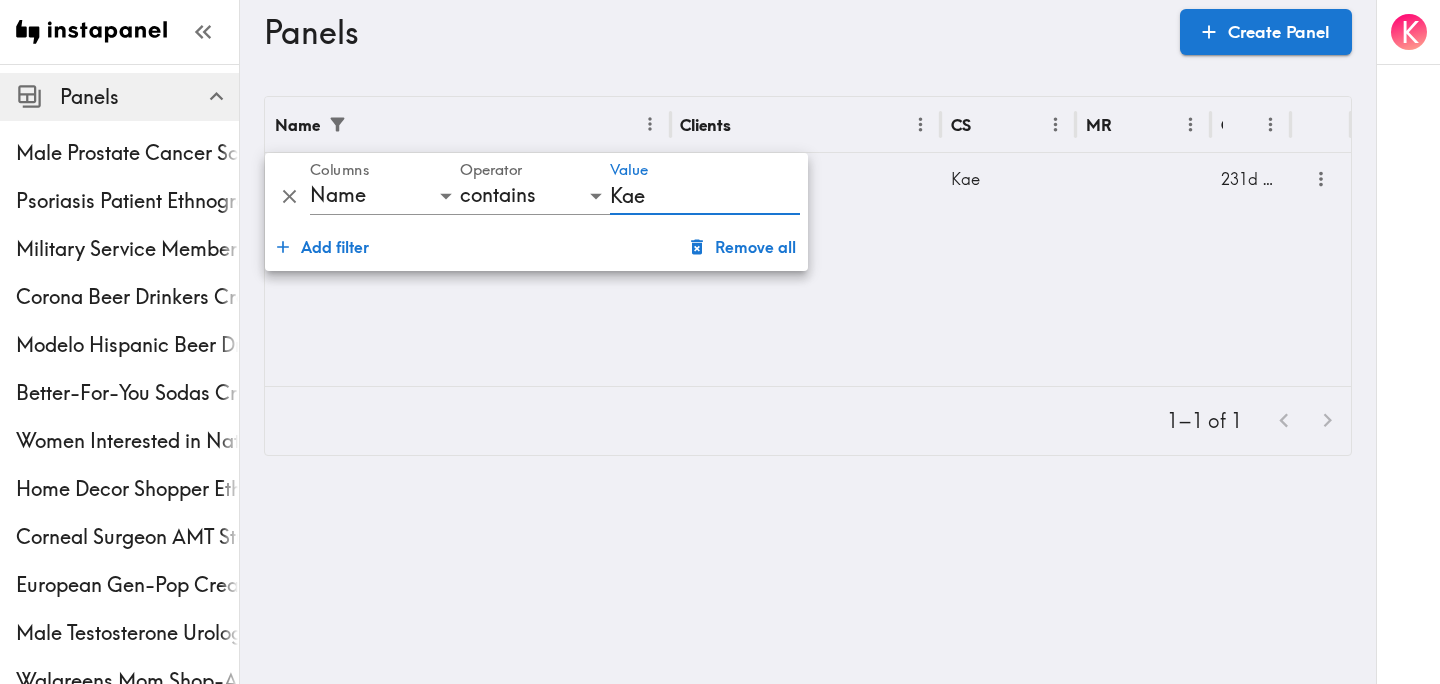 type on "Kae" 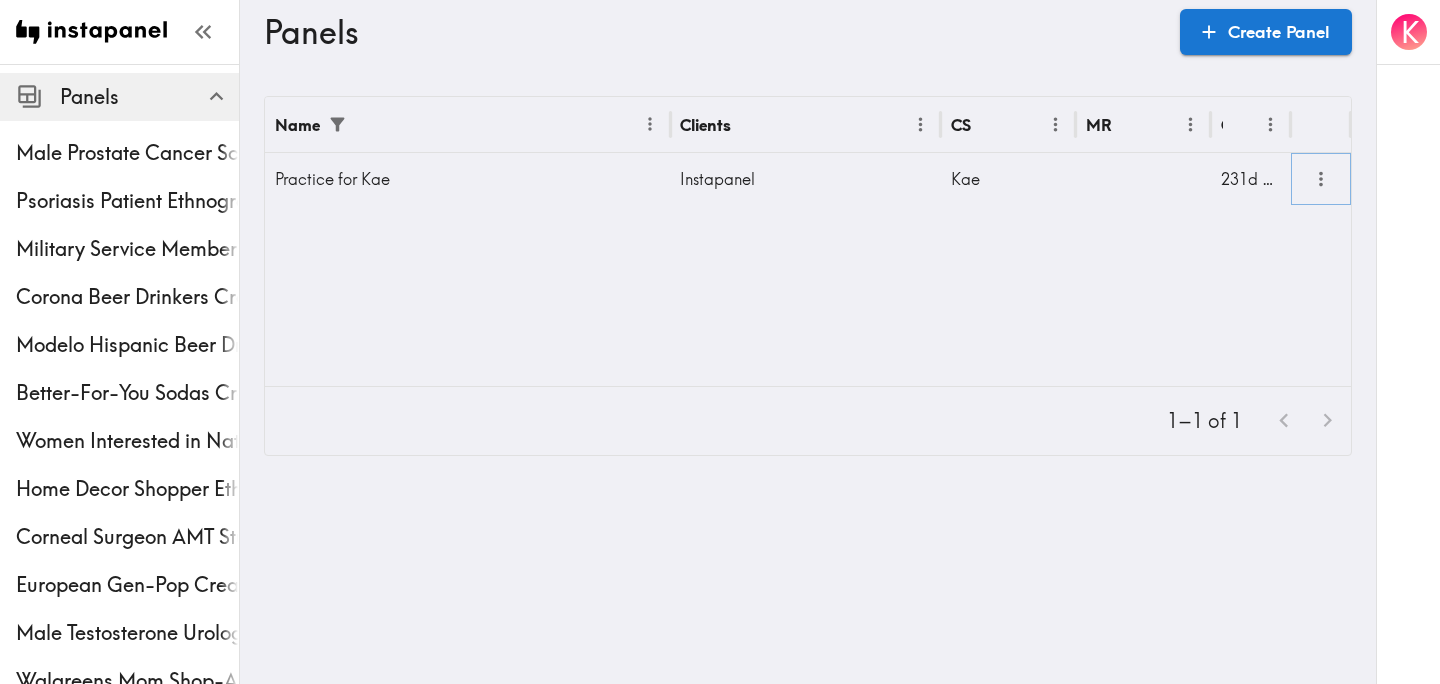 click 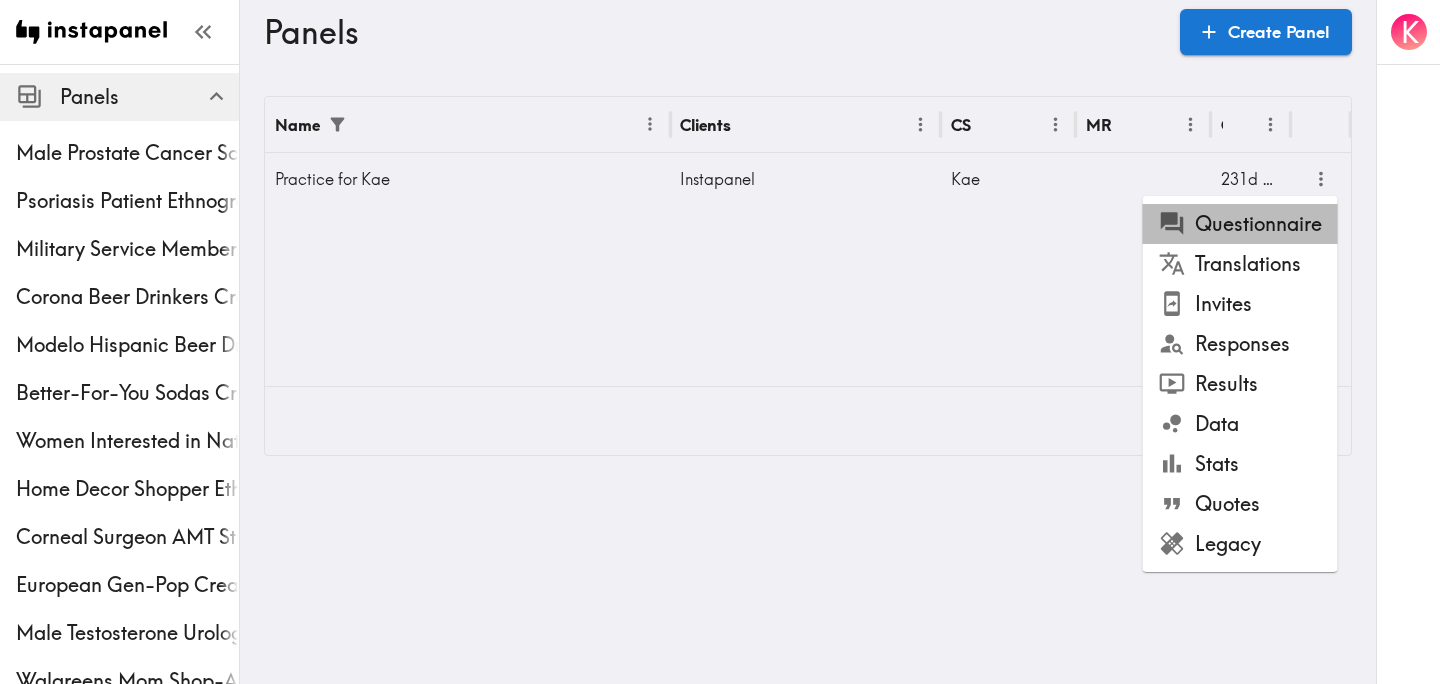 click on "Questionnaire" at bounding box center [1240, 224] 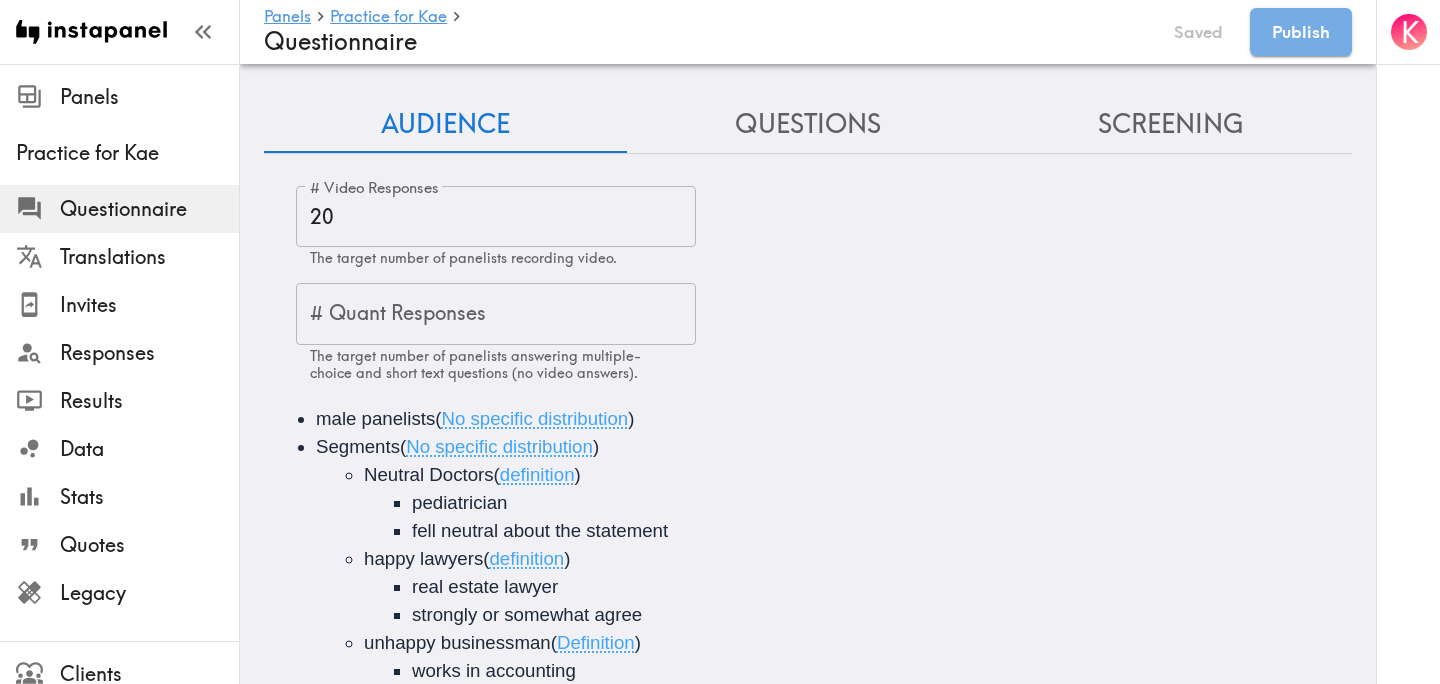 scroll, scrollTop: 26, scrollLeft: 0, axis: vertical 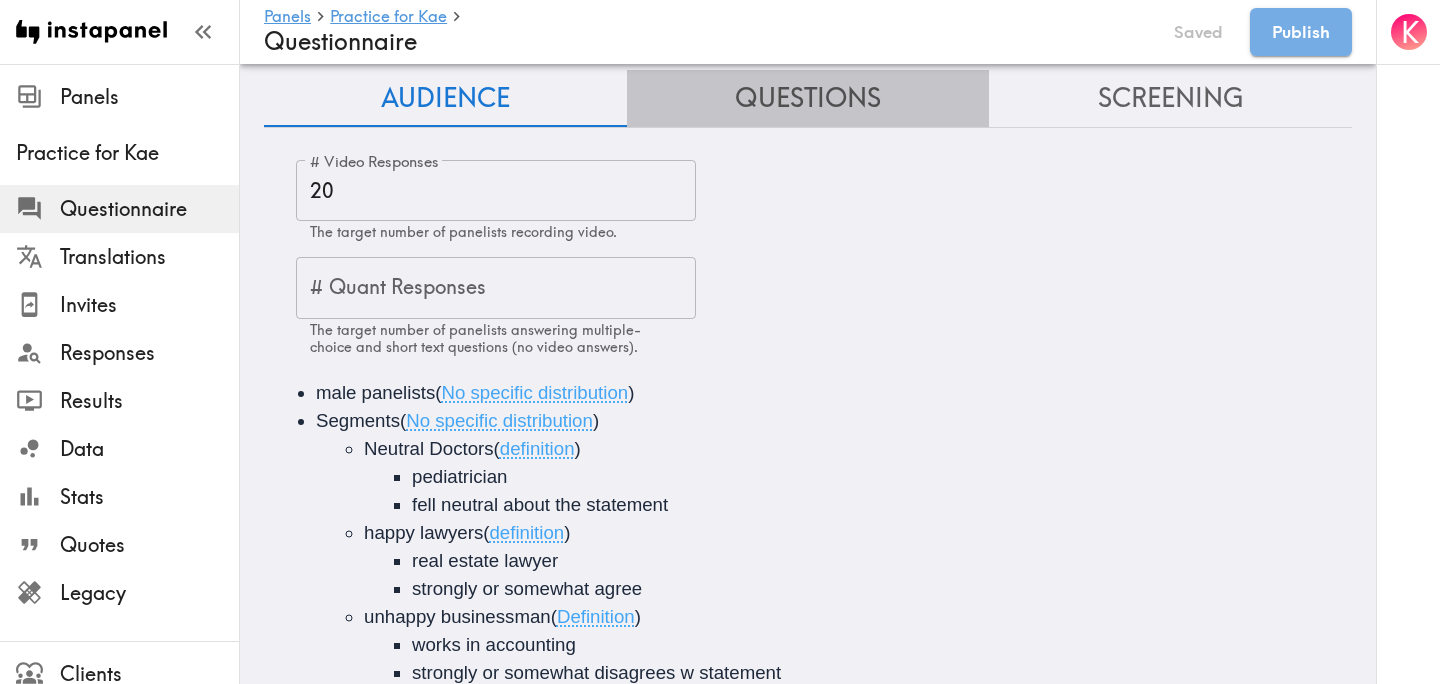click on "Questions" at bounding box center [808, 98] 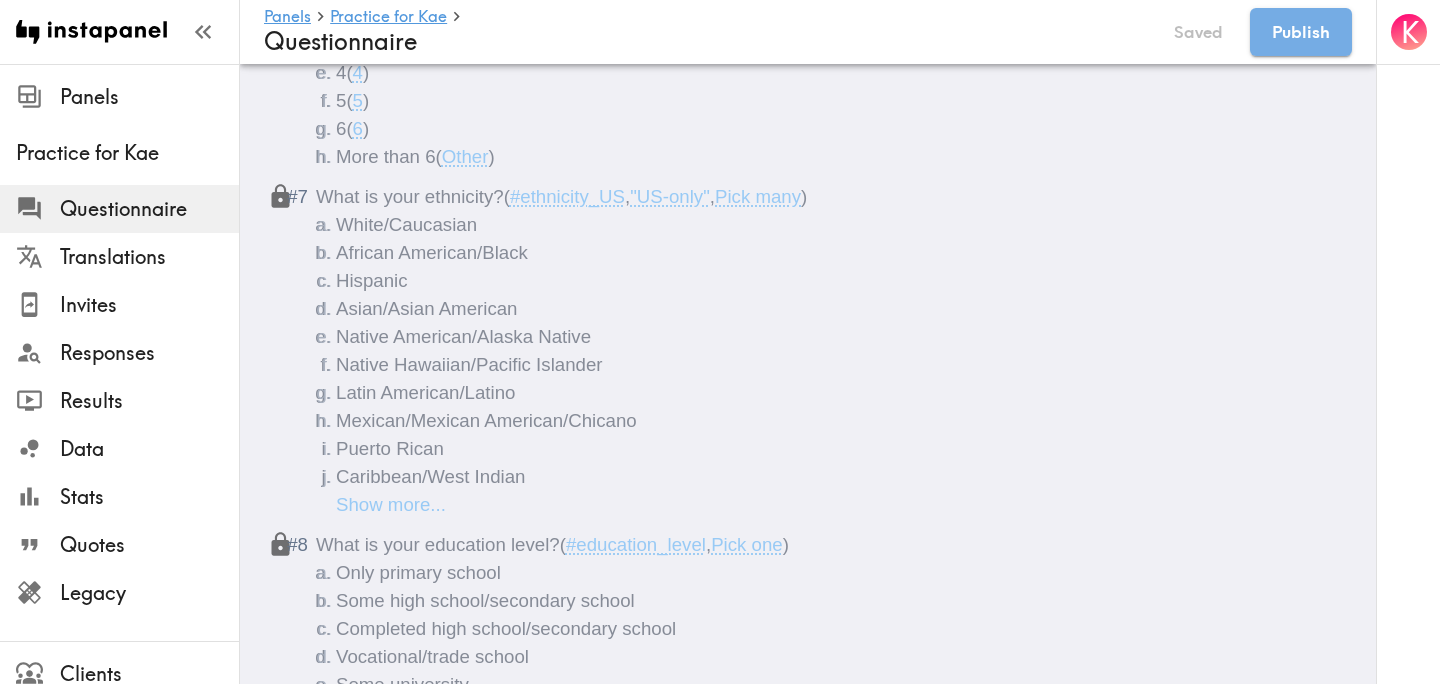 scroll, scrollTop: 775, scrollLeft: 0, axis: vertical 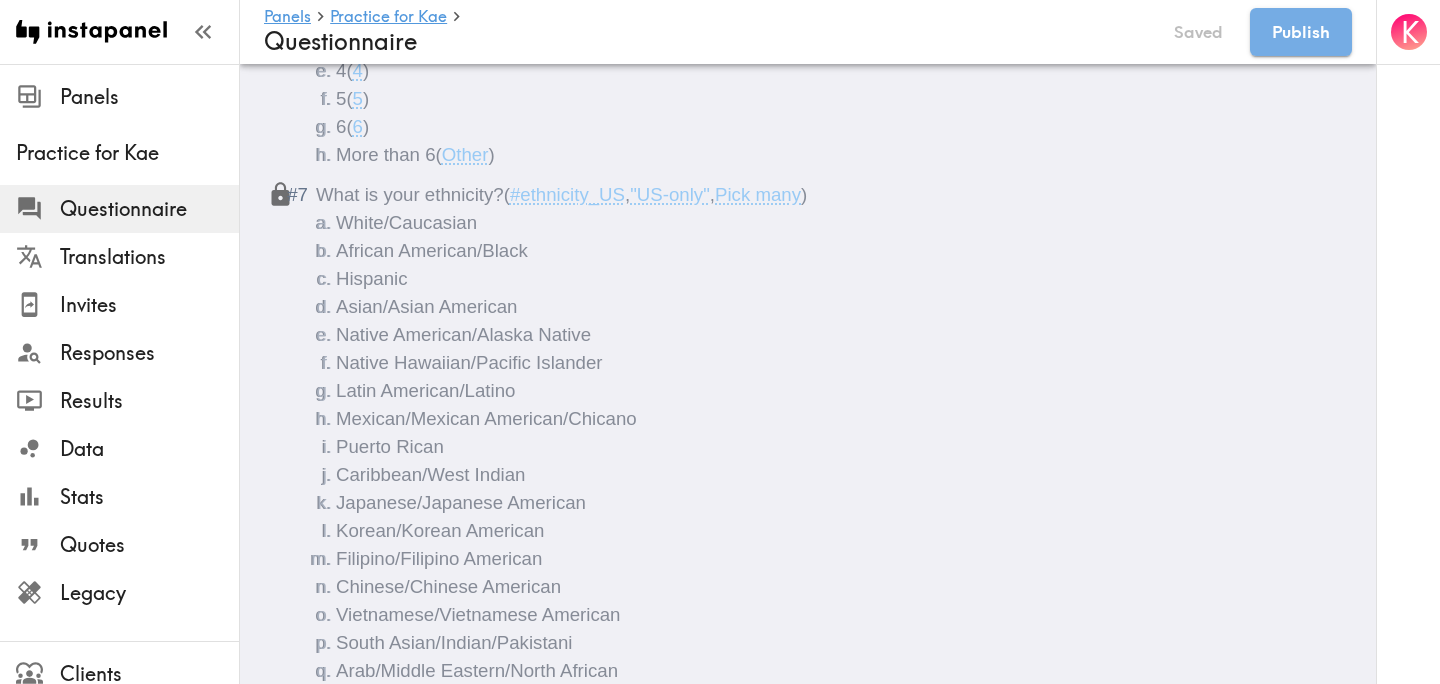 click on "Latin American/Latino" at bounding box center [832, 391] 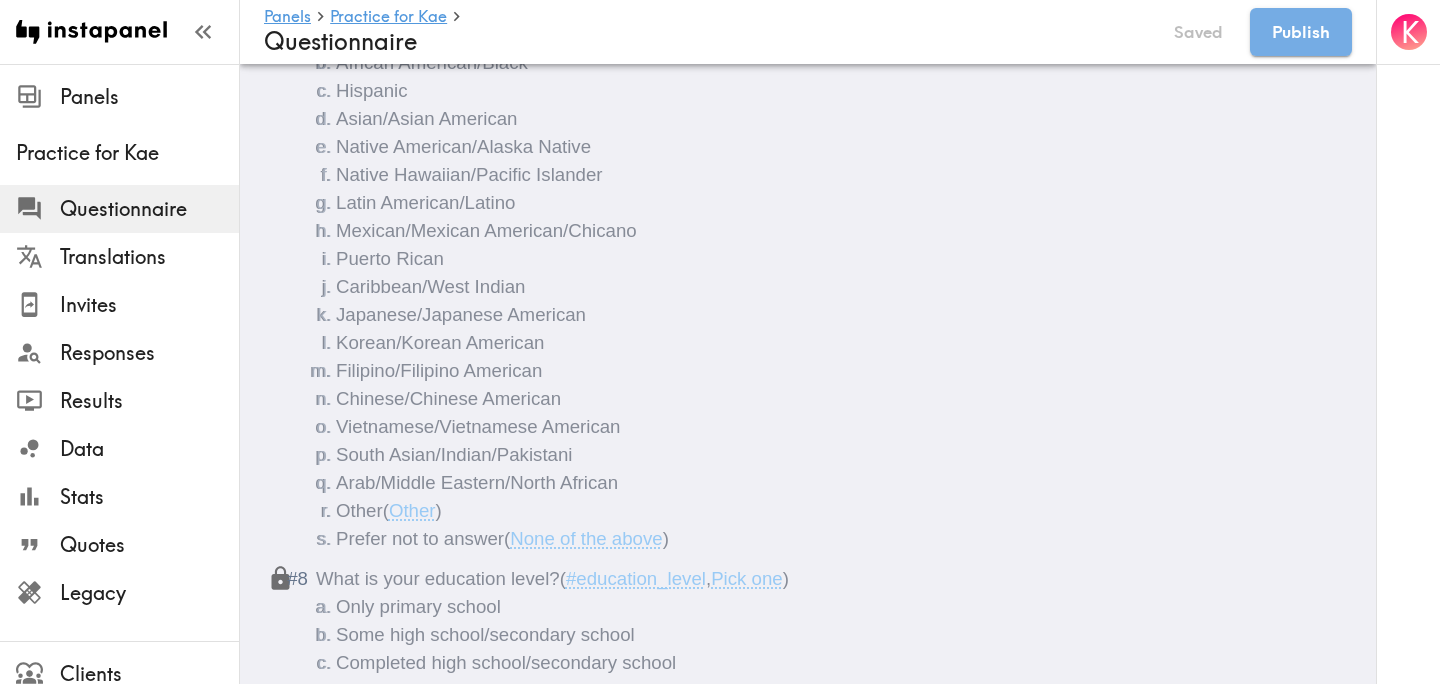scroll, scrollTop: 960, scrollLeft: 0, axis: vertical 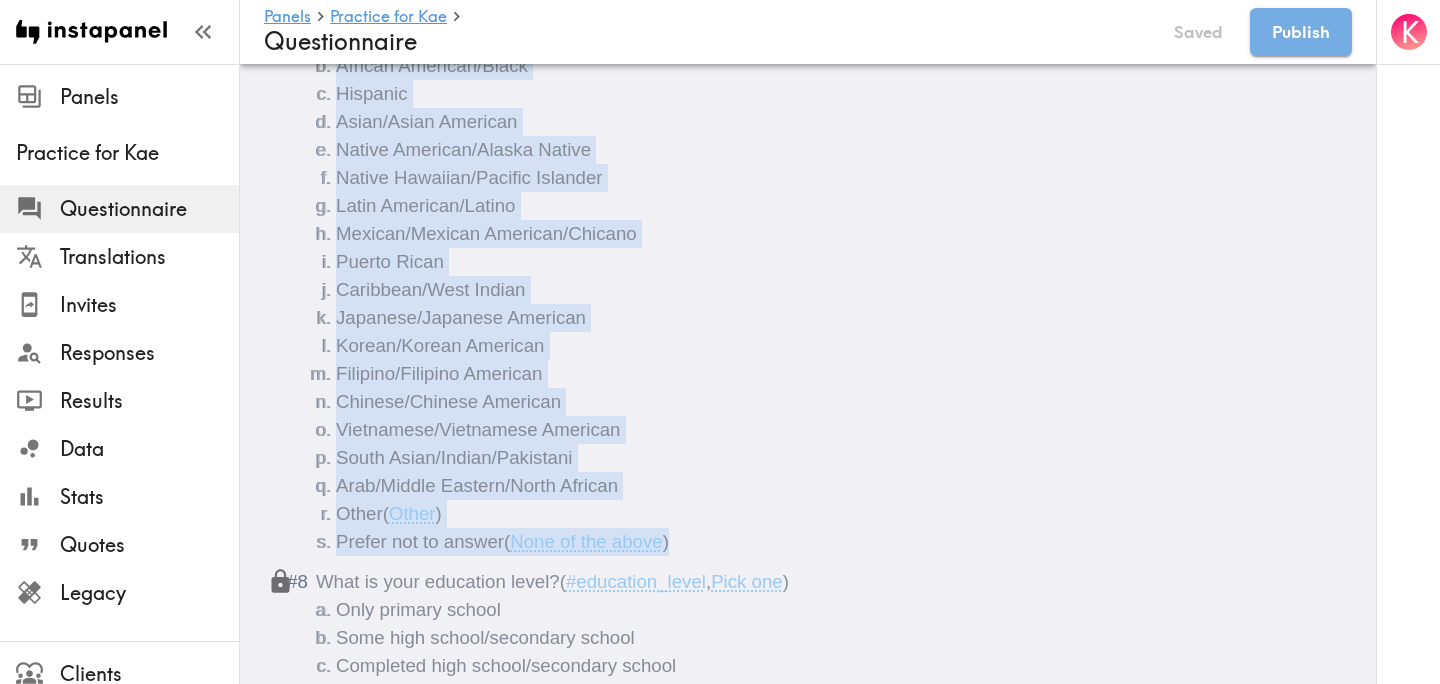 drag, startPoint x: 691, startPoint y: 540, endPoint x: 318, endPoint y: 72, distance: 598.45886 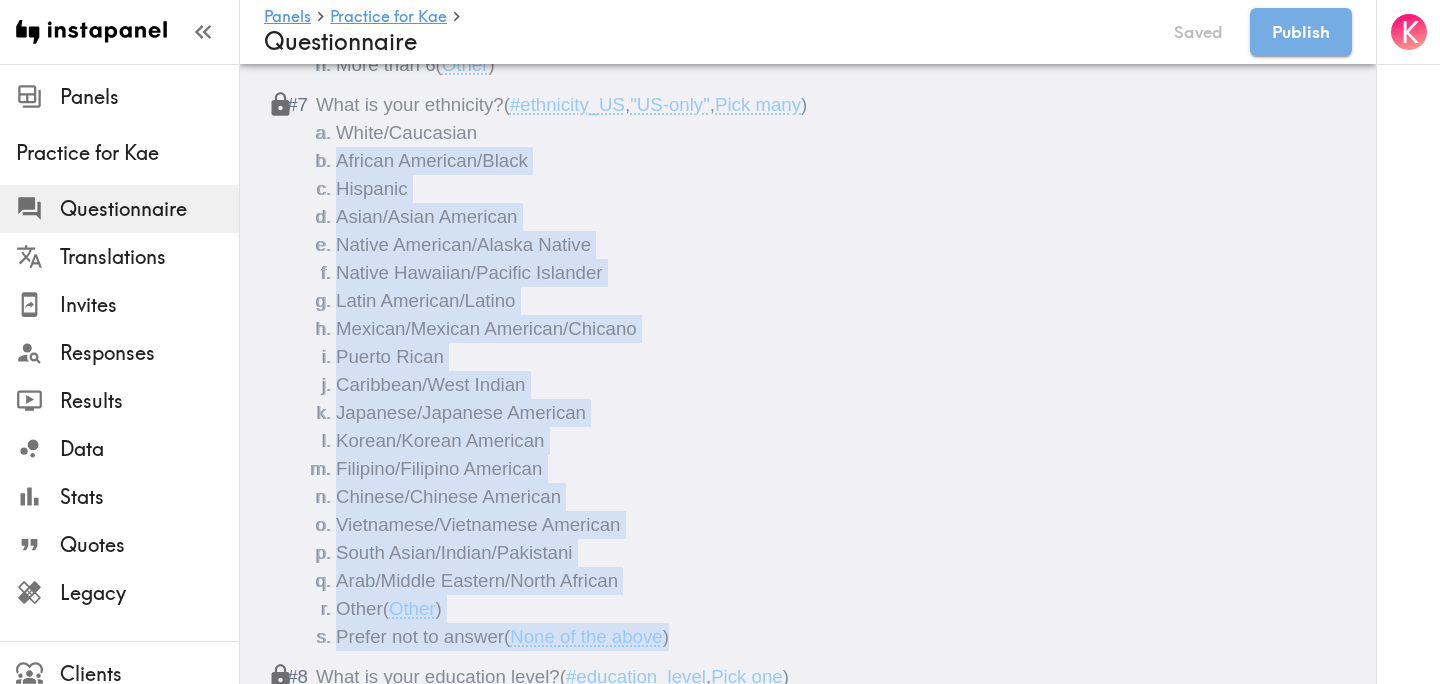 scroll, scrollTop: 864, scrollLeft: 0, axis: vertical 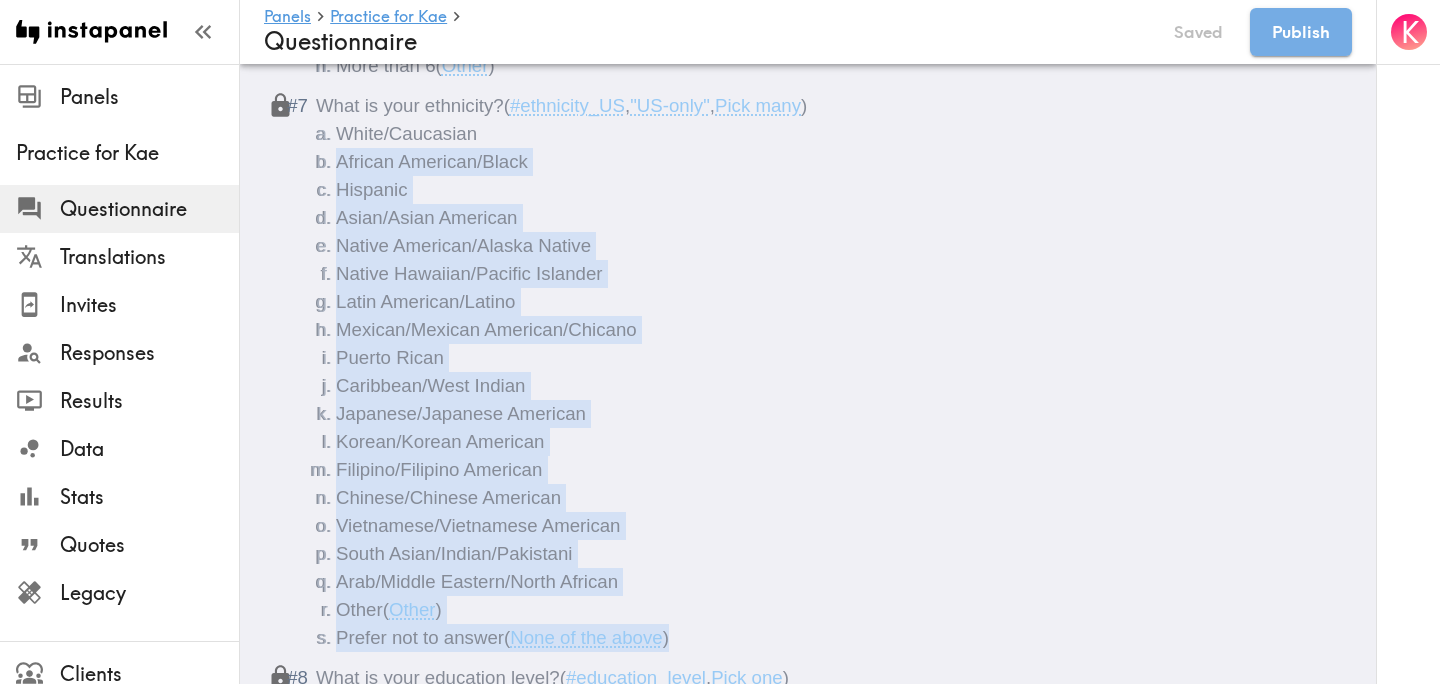 copy on "African American/Black Hispanic Asian/Asian American Native American/Alaska Native Native Hawaiian/Pacific Islander Latin American/Latino Mexican/Mexican American/Chicano Puerto Rican Caribbean/West Indian Japanese/Japanese American Korean/Korean American Filipino/Filipino American Chinese/Chinese American Vietnamese/Vietnamese American South Asian/Indian/Pakistani Arab/Middle Eastern/North African Other  ( Other ) Prefer not to answer  ( None of the above )" 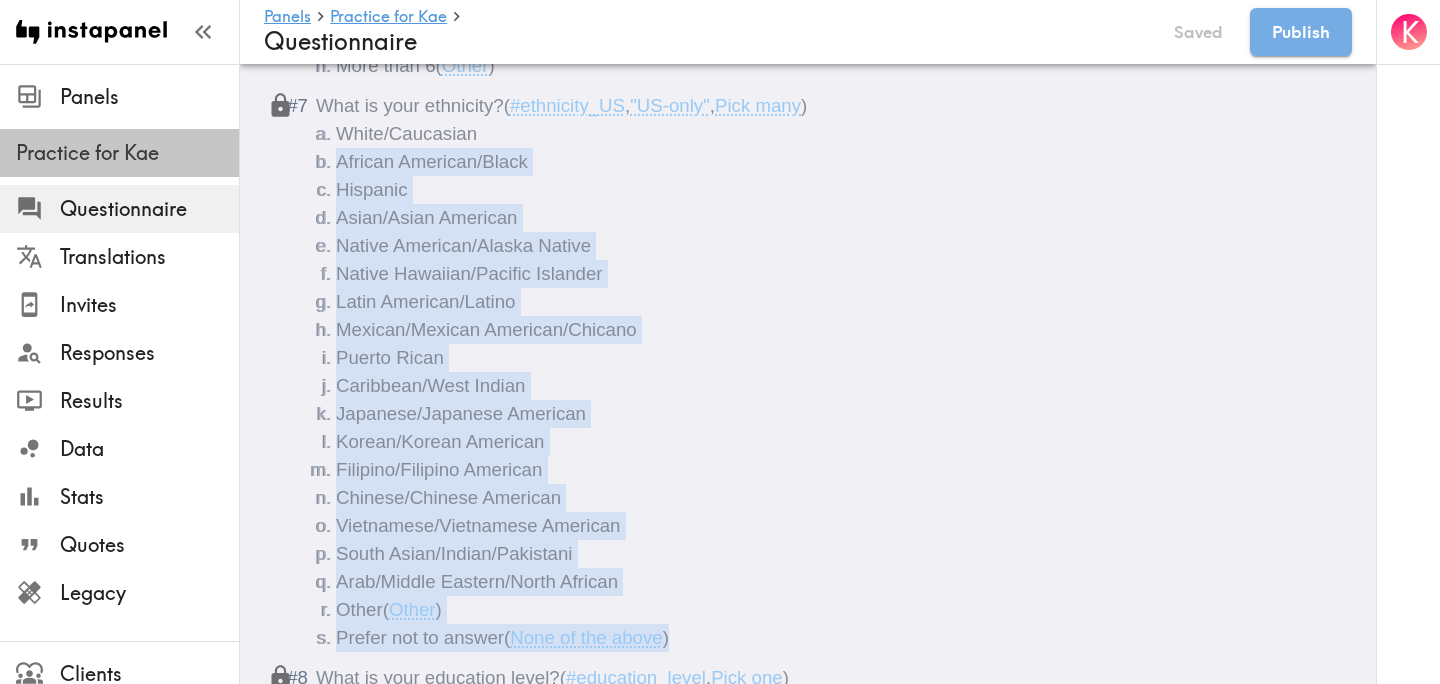 click on "Practice for Kae" at bounding box center [119, 153] 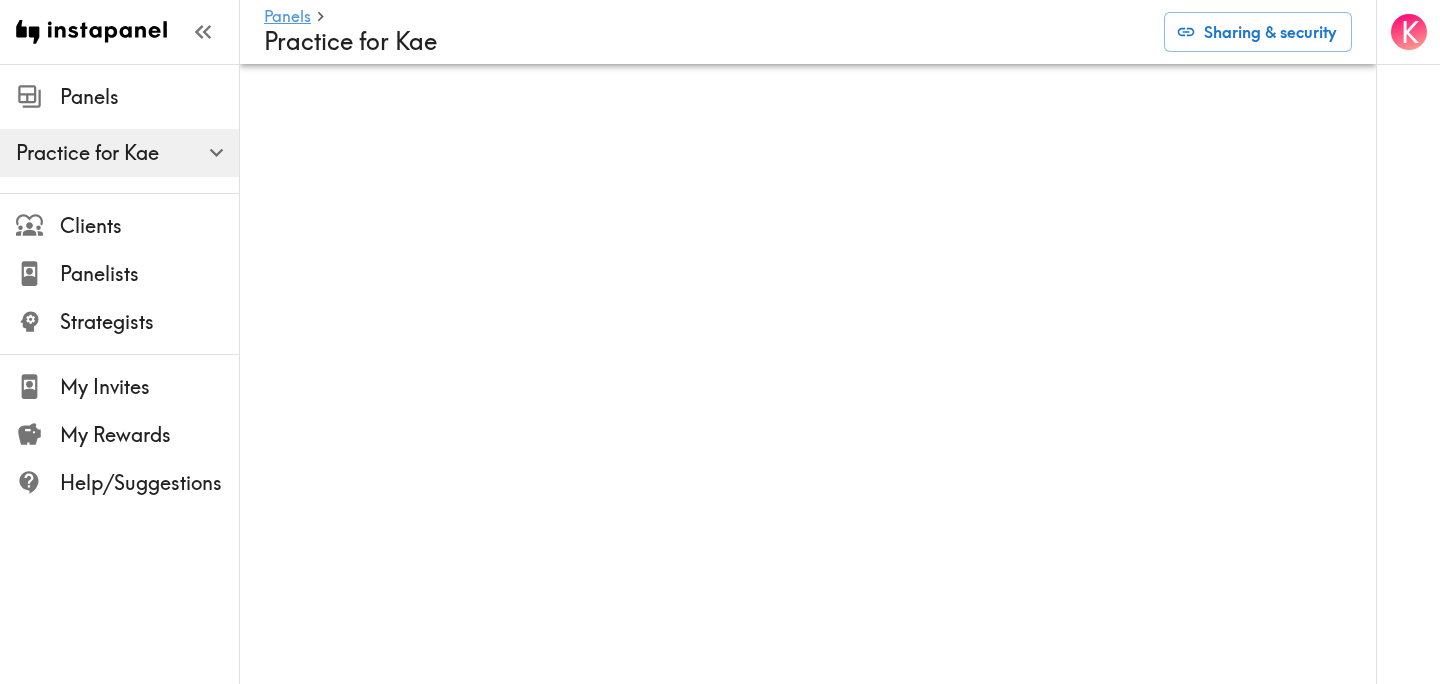 click on "Practice for Kae" at bounding box center [119, 153] 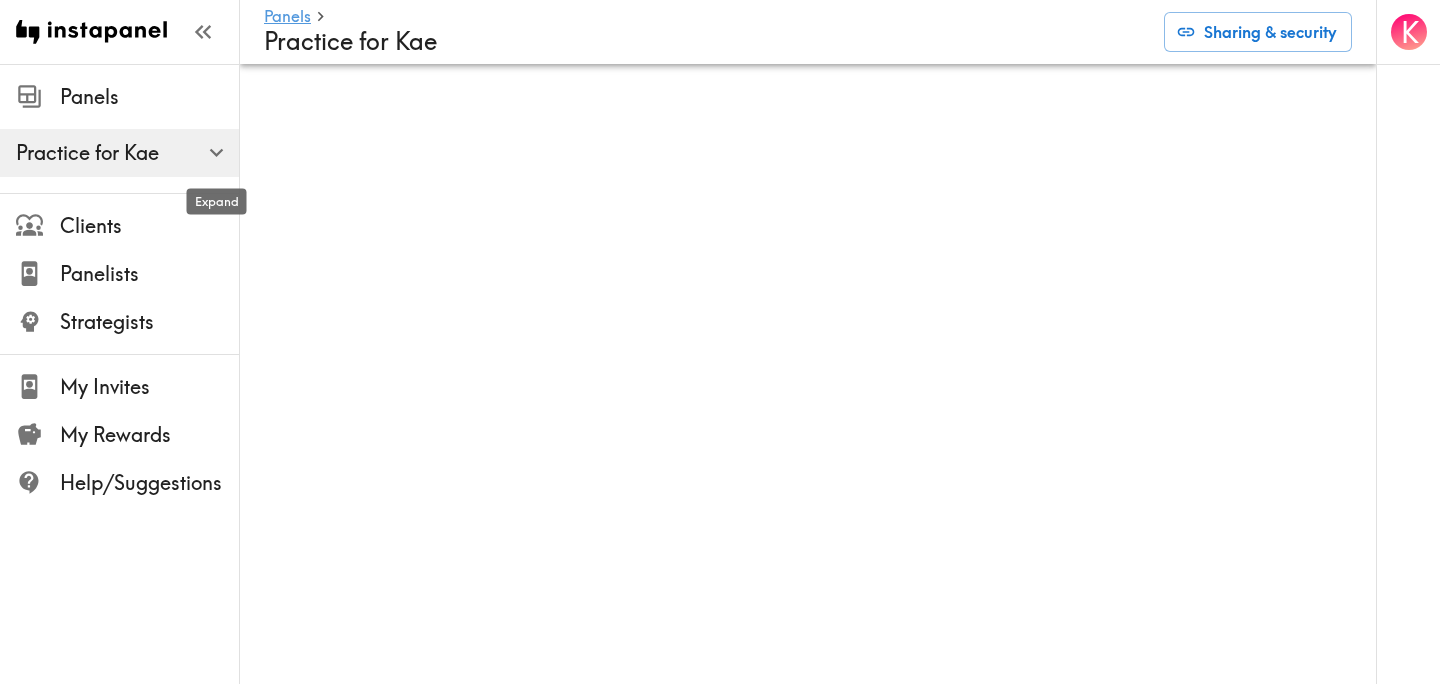 click 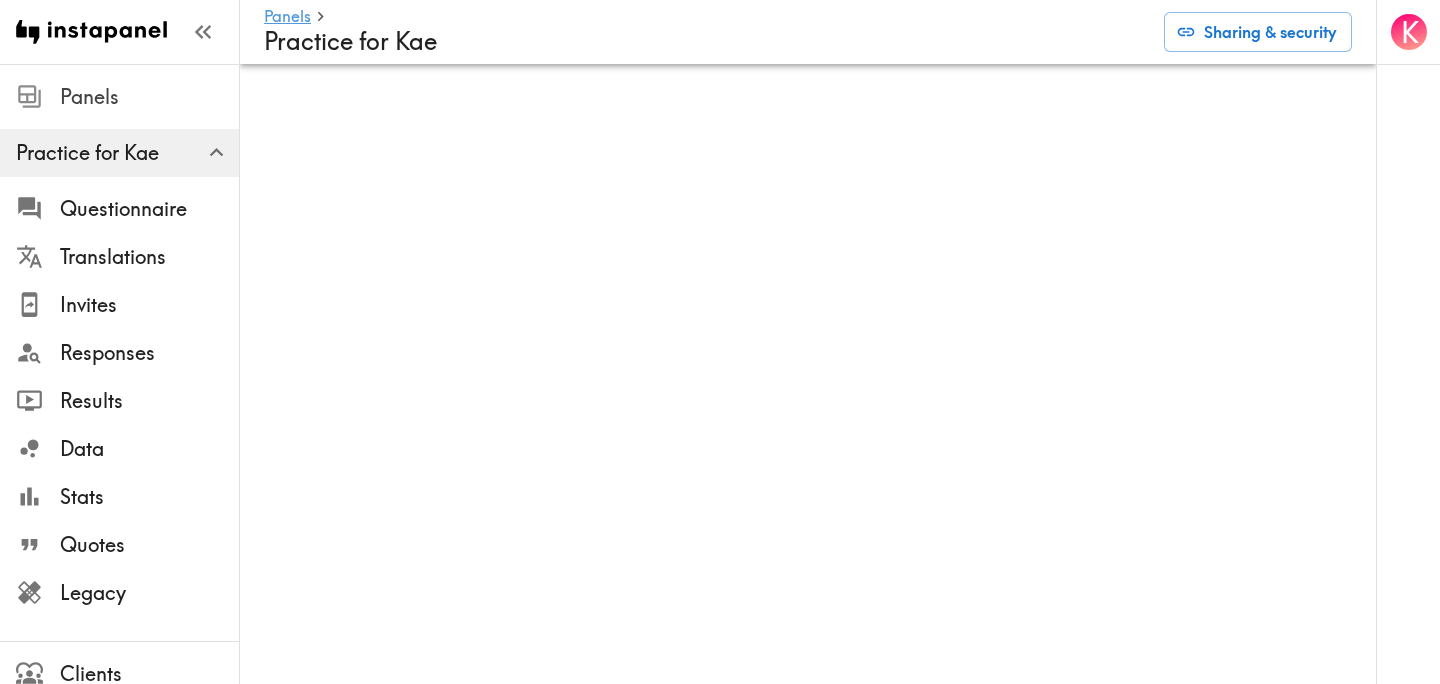 drag, startPoint x: 105, startPoint y: 100, endPoint x: 102, endPoint y: 118, distance: 18.248287 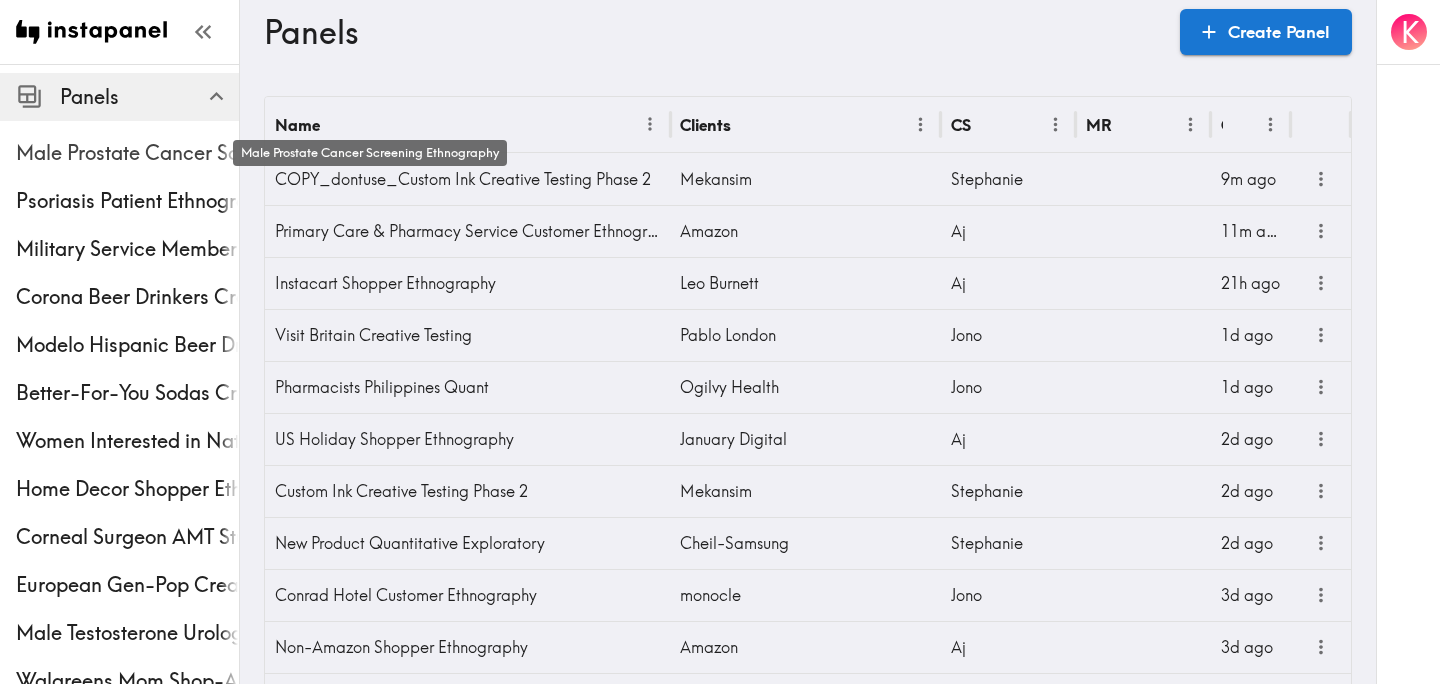 click on "Male Prostate Cancer Screening Ethnography" at bounding box center [127, 153] 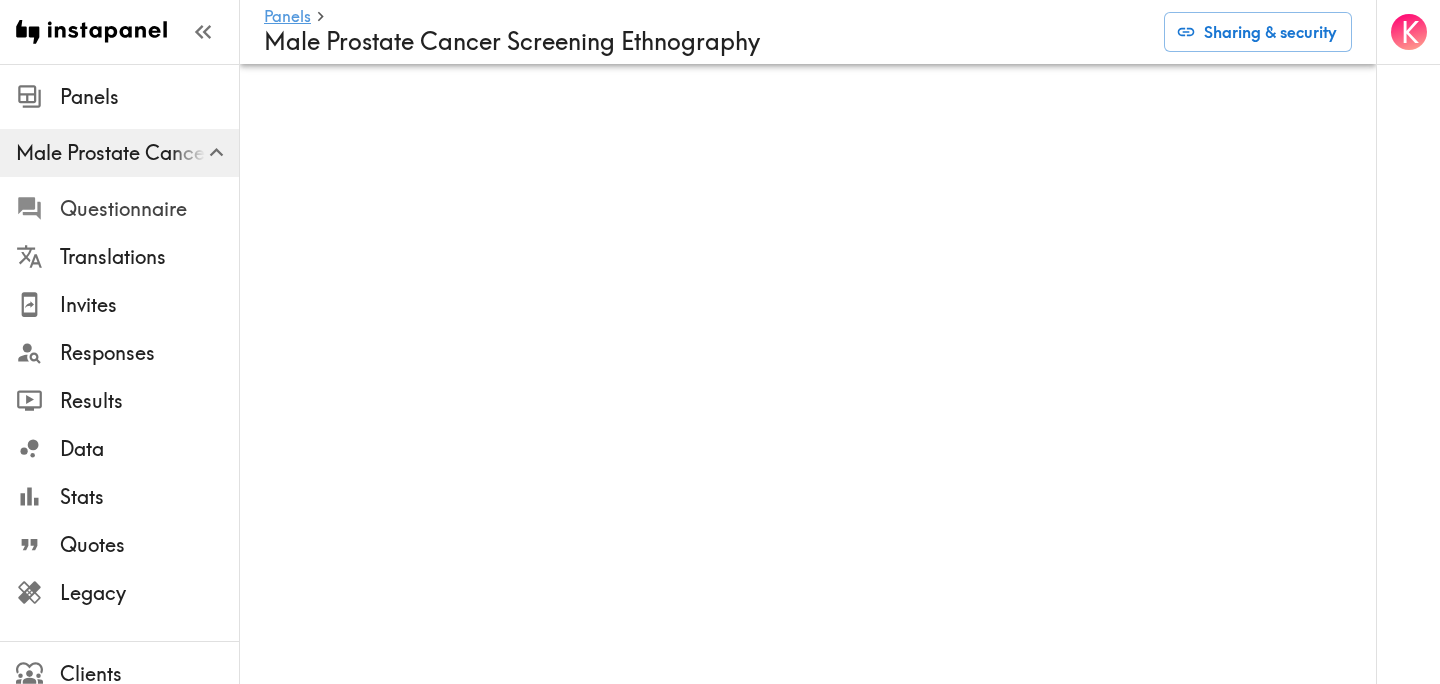 click on "Questionnaire" at bounding box center [149, 209] 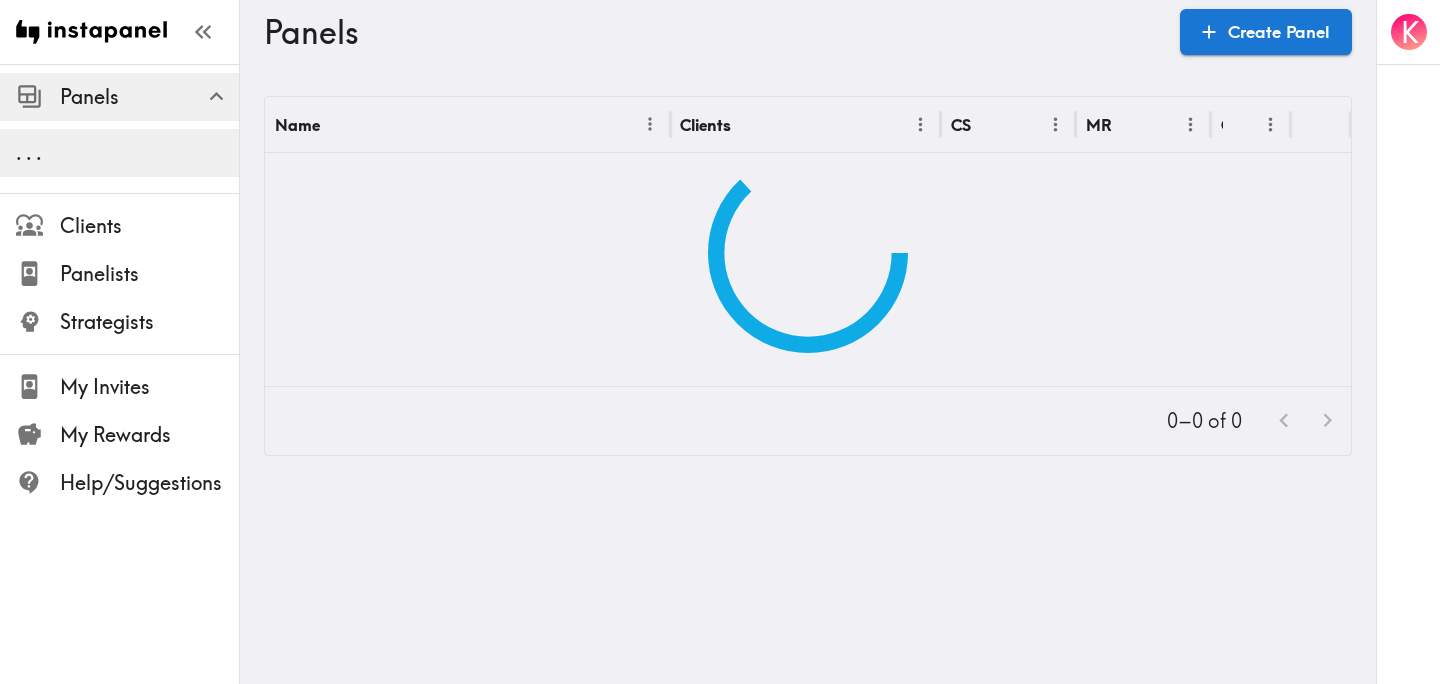 scroll, scrollTop: 0, scrollLeft: 0, axis: both 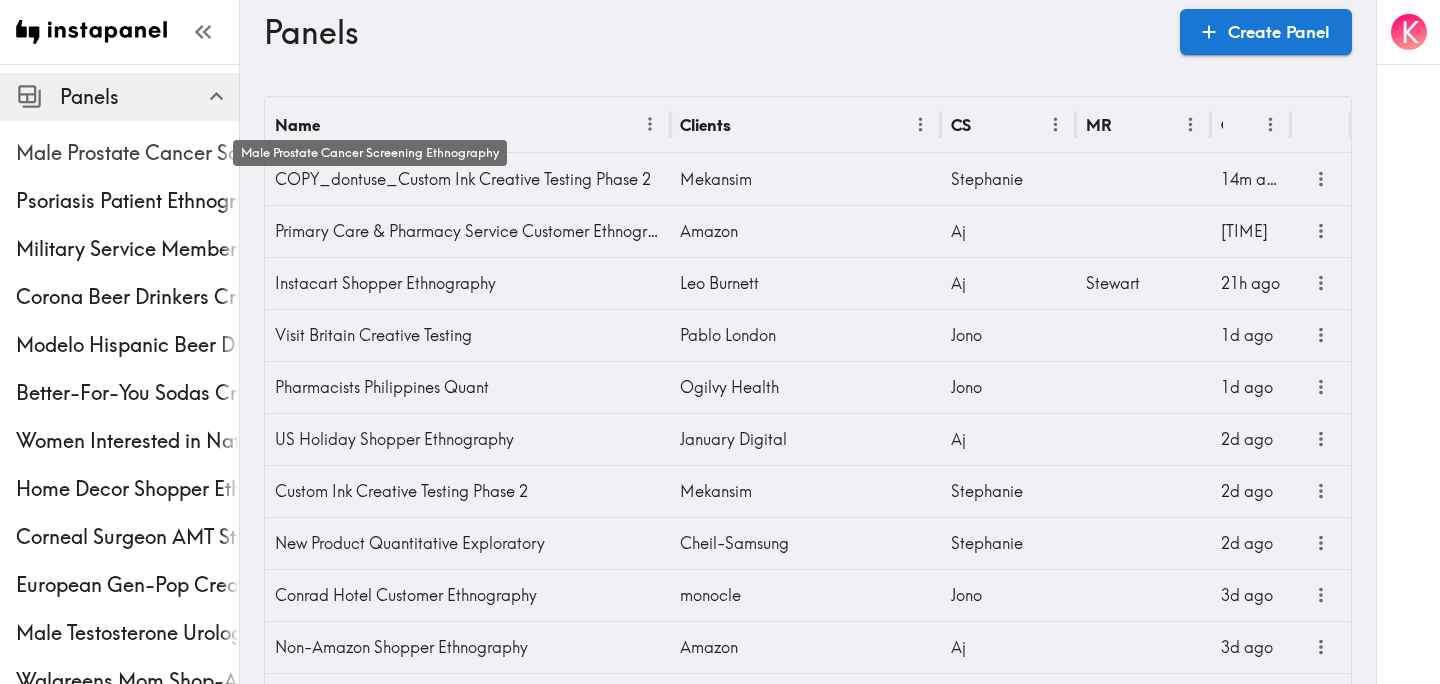 click on "Male Prostate Cancer Screening Ethnography" at bounding box center [127, 153] 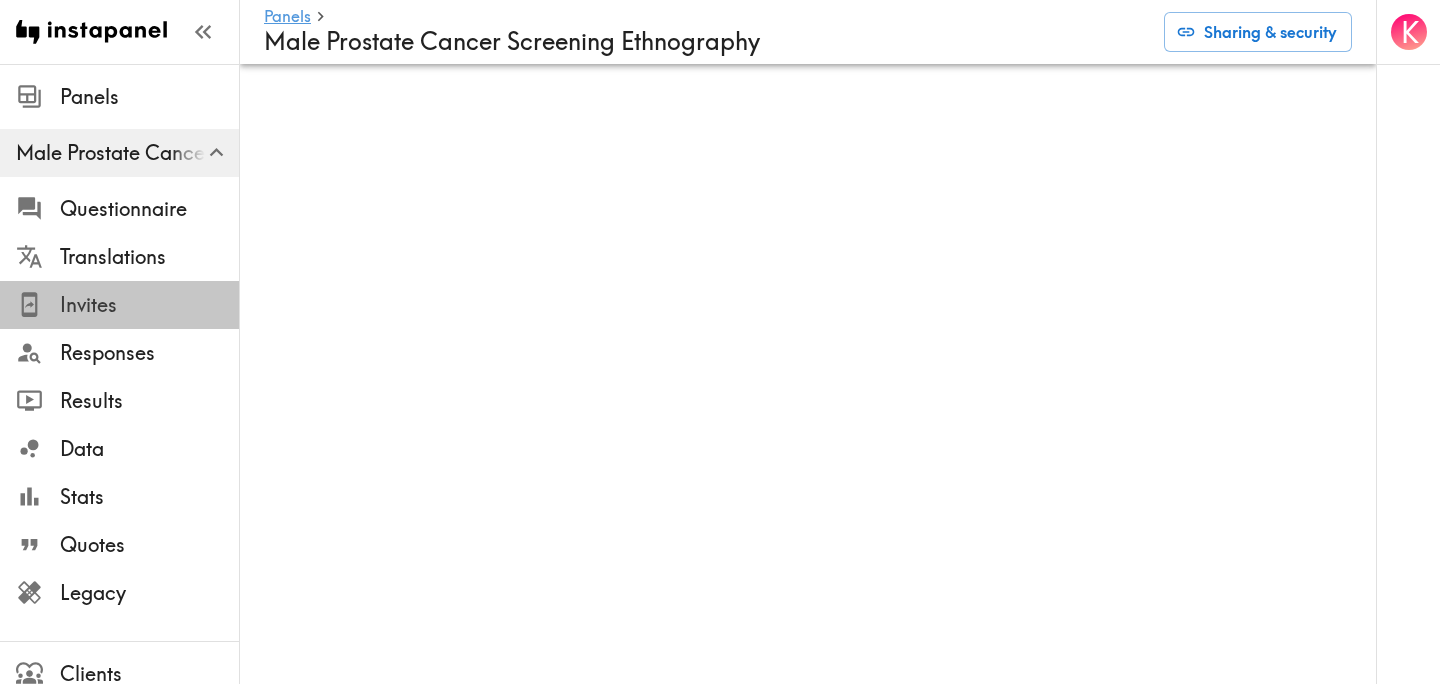 click on "Invites" at bounding box center [149, 305] 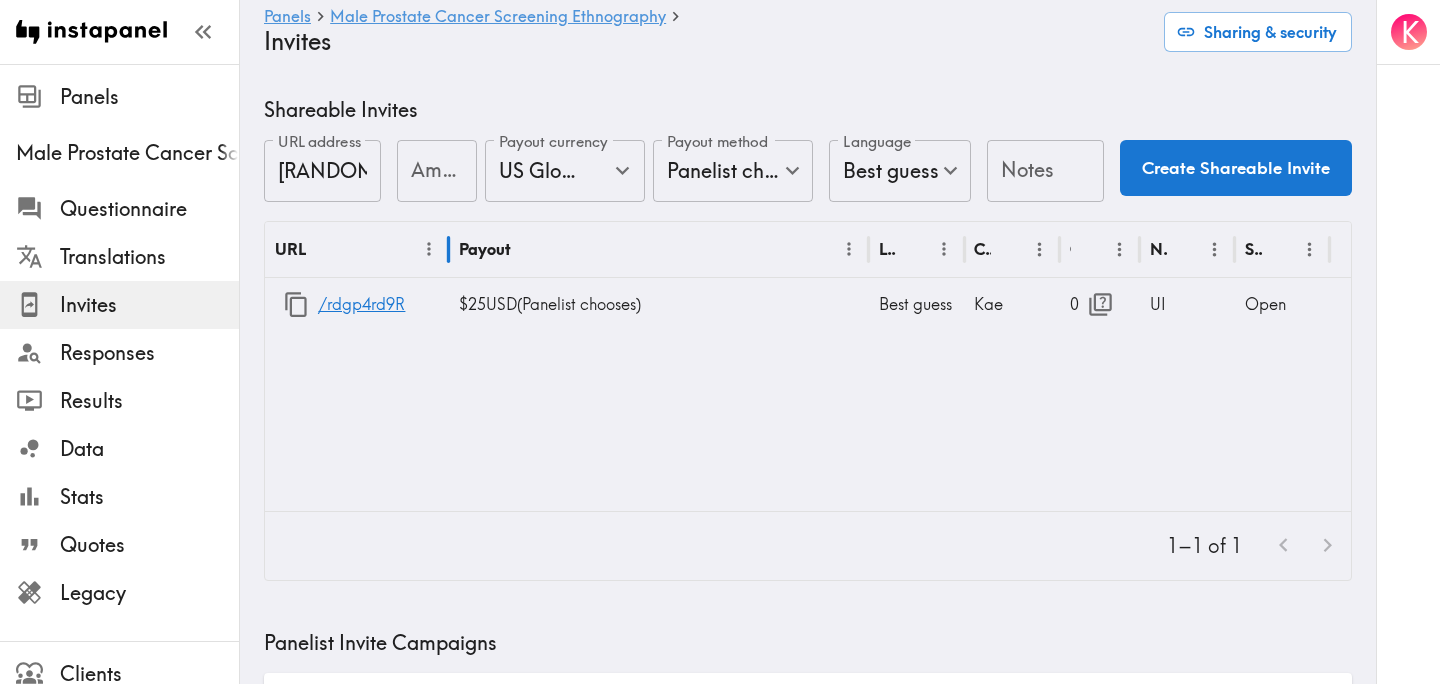drag, startPoint x: 360, startPoint y: 250, endPoint x: 448, endPoint y: 248, distance: 88.02273 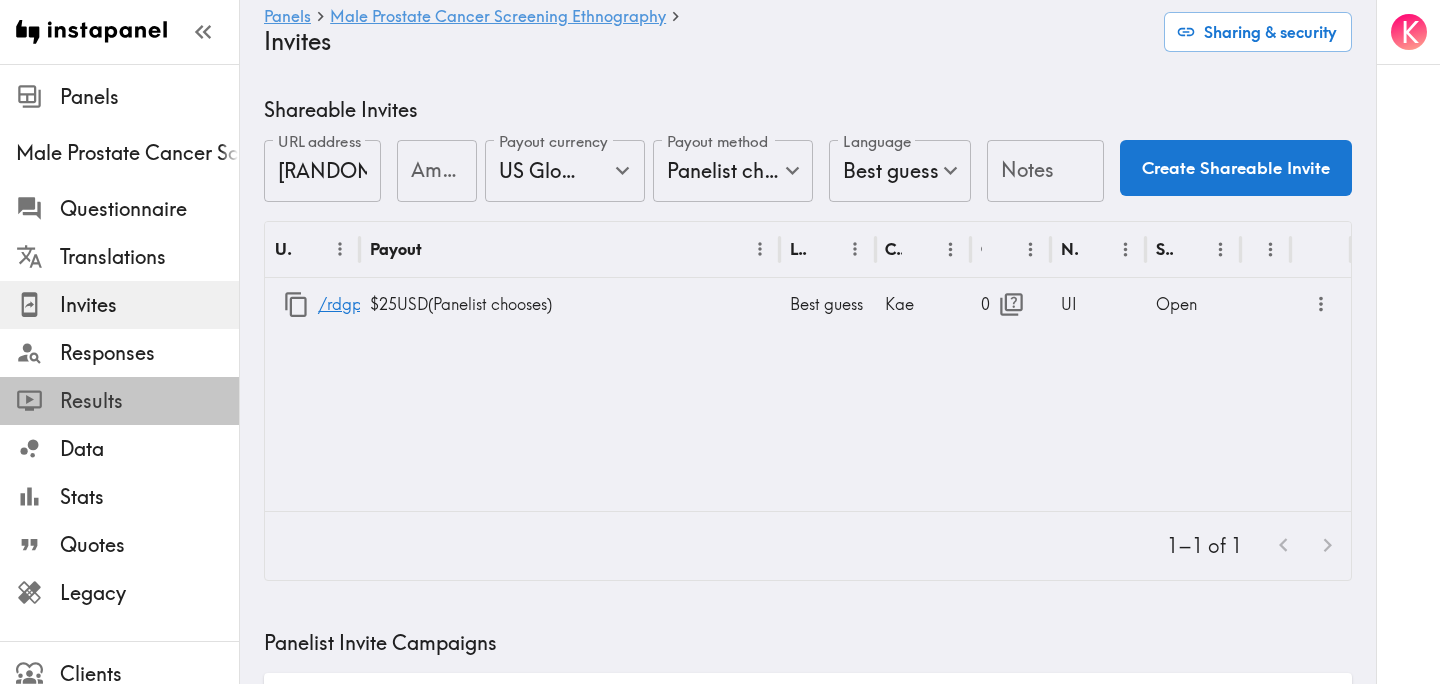 click on "Results" at bounding box center (149, 401) 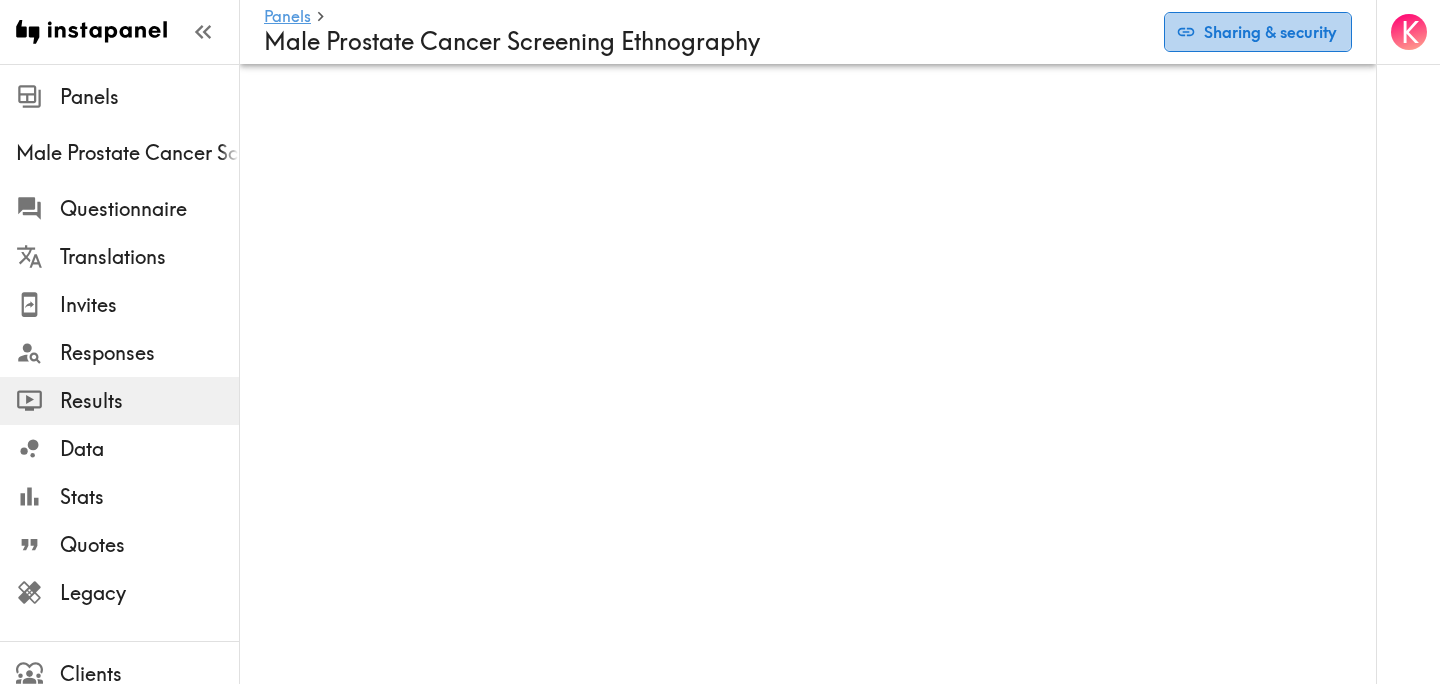 click on "Sharing & security" at bounding box center [1258, 32] 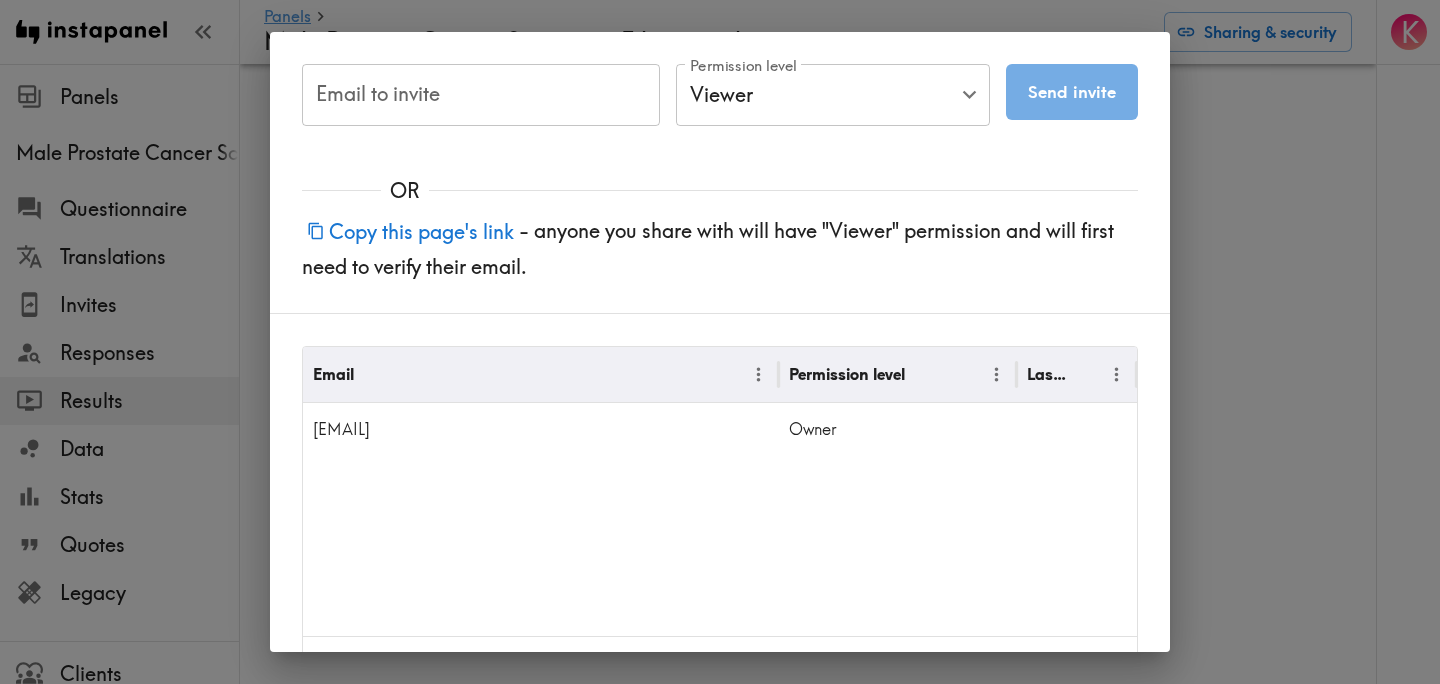 click on "Copy this page's link" at bounding box center (410, 231) 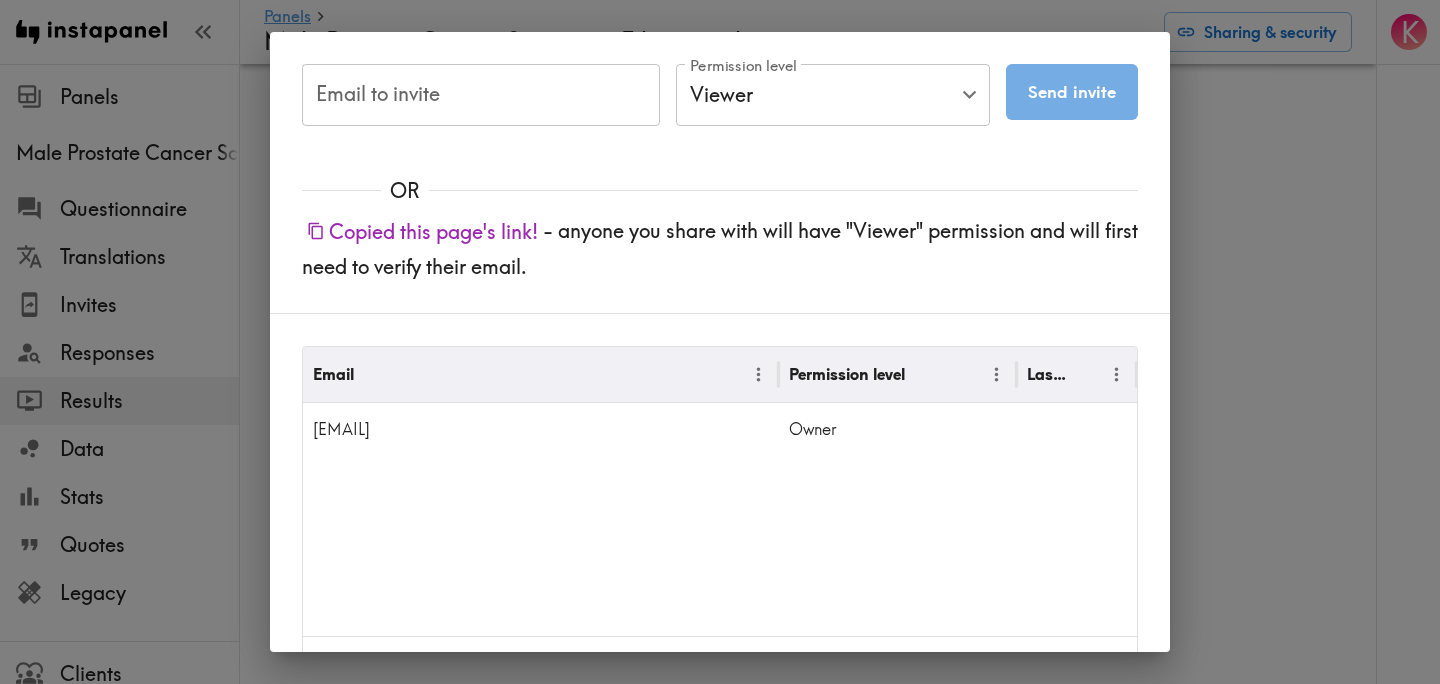 click on "Email to invite Email to invite Permission level Viewer Viewer Permission level Send invite Message (optional, will be included in the invitation email) x Message (optional, will be included in the invitation email) OR Copied this page's link!  - anyone you share with will have "Viewer" permission and will first need to verify their email. Email Permission level Last Viewed emma.johnsen@fallon.com Owner 1–1 of 1 Done" at bounding box center [720, 342] 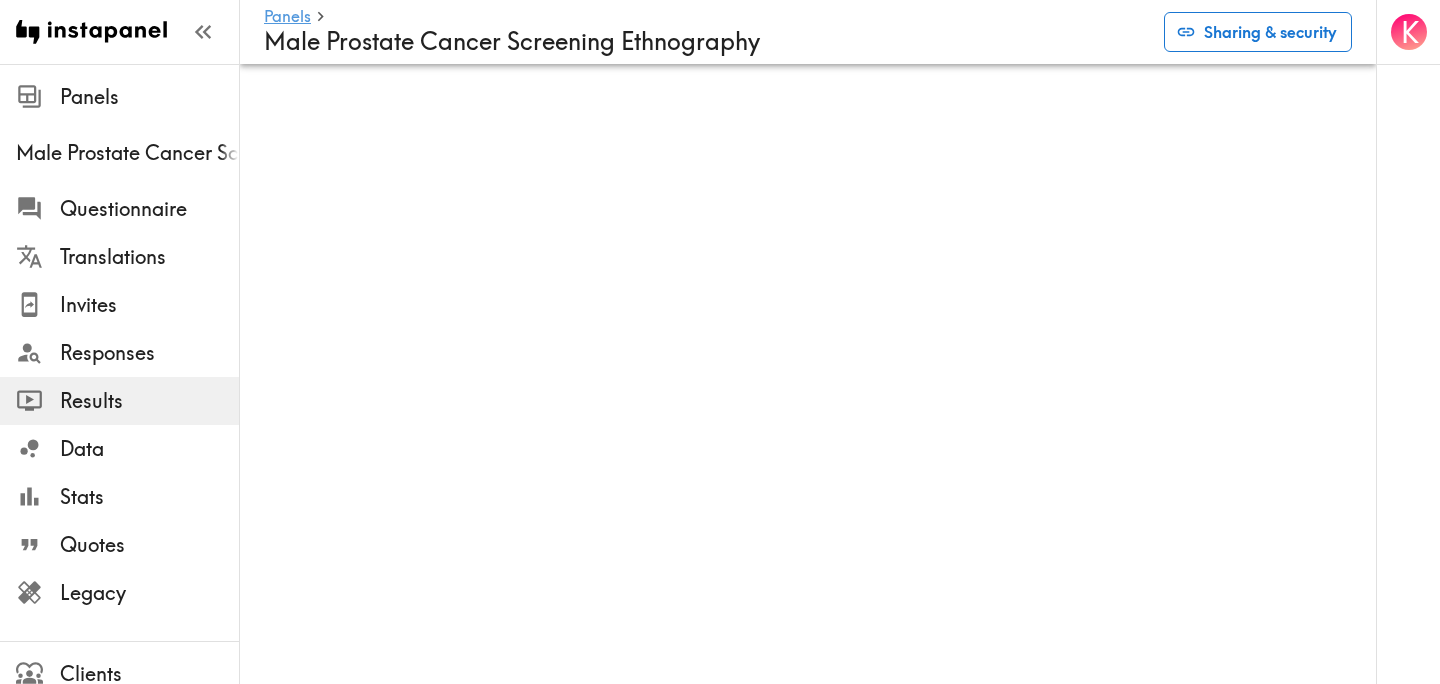 click on "Sharing & security" at bounding box center [1258, 32] 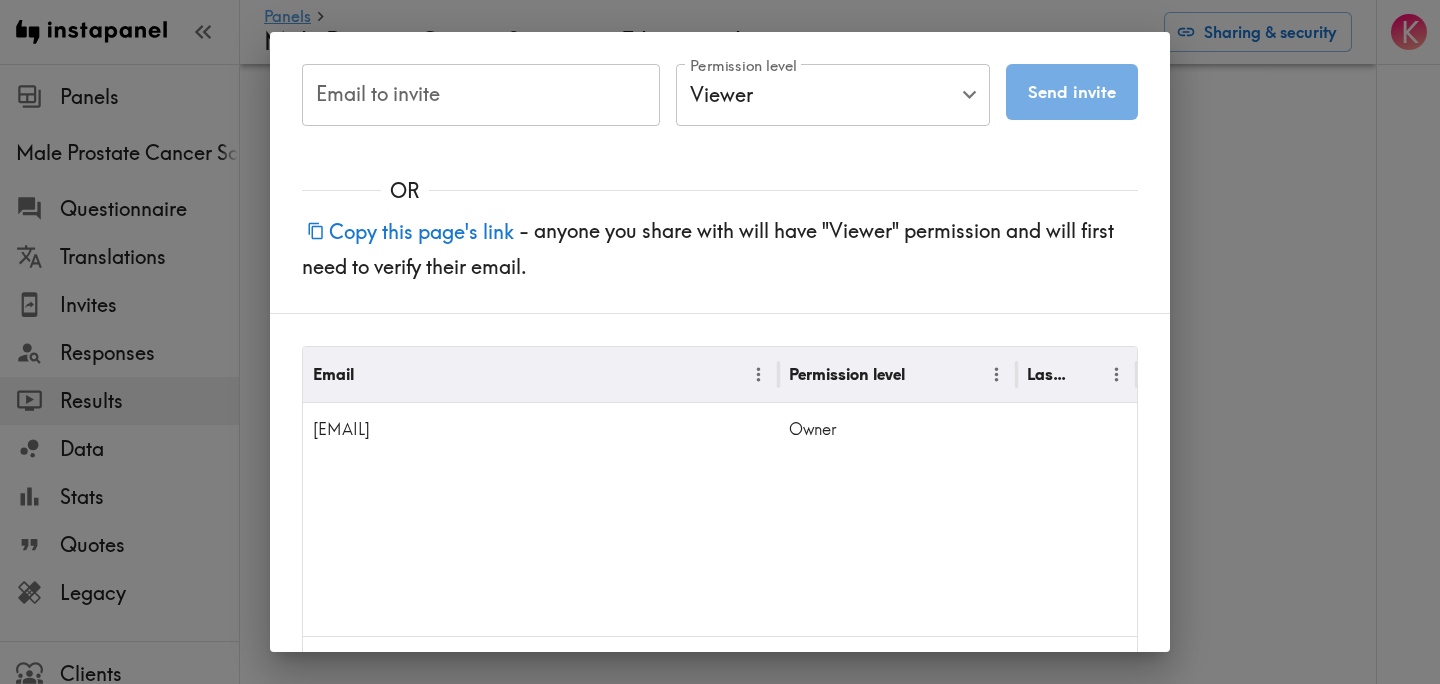 click on "Copy this page's link" at bounding box center (410, 231) 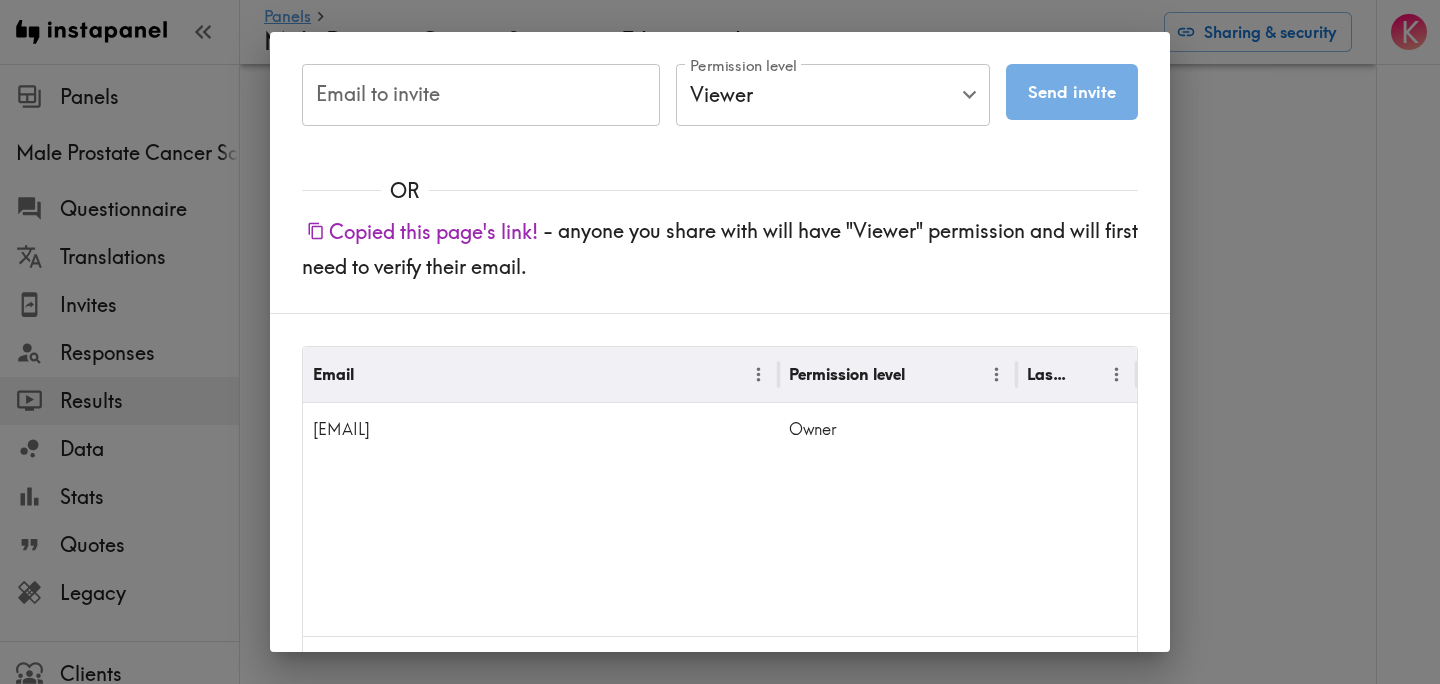 click on "Email to invite Email to invite Permission level Viewer Viewer Permission level Send invite Message (optional, will be included in the invitation email) x Message (optional, will be included in the invitation email) OR Copied this page's link!  - anyone you share with will have "Viewer" permission and will first need to verify their email. Email Permission level Last Viewed emma.johnsen@fallon.com Owner 1–1 of 1 Done" at bounding box center [720, 342] 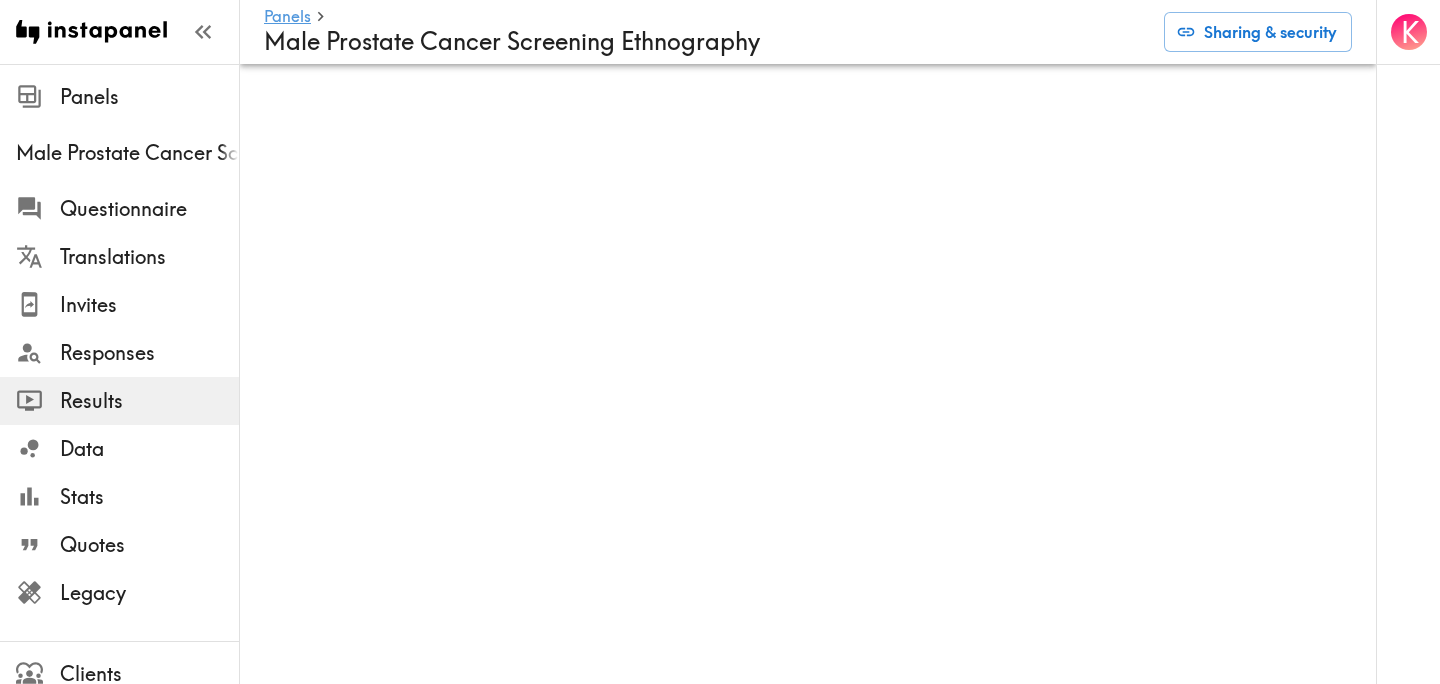 scroll, scrollTop: 0, scrollLeft: 0, axis: both 